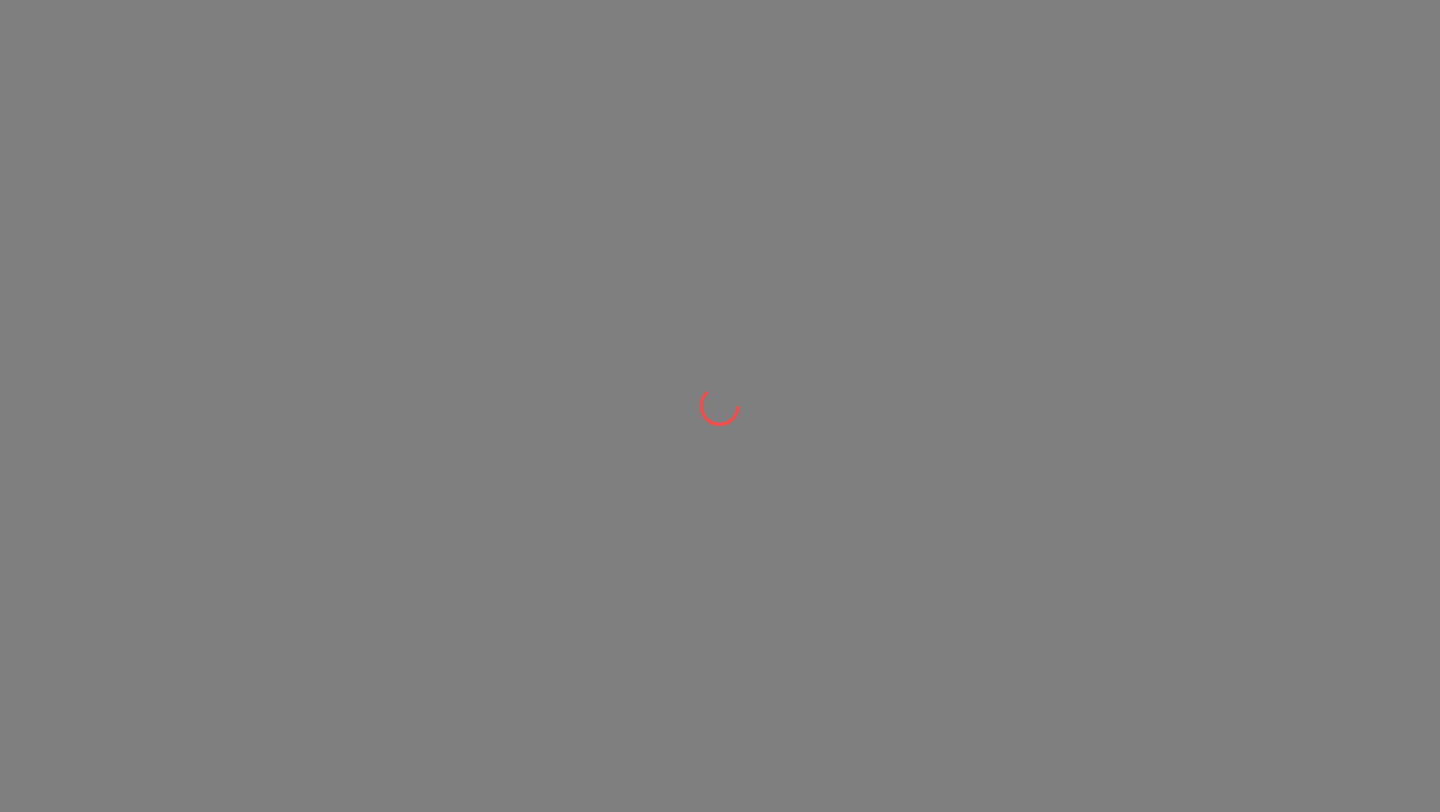 scroll, scrollTop: 0, scrollLeft: 0, axis: both 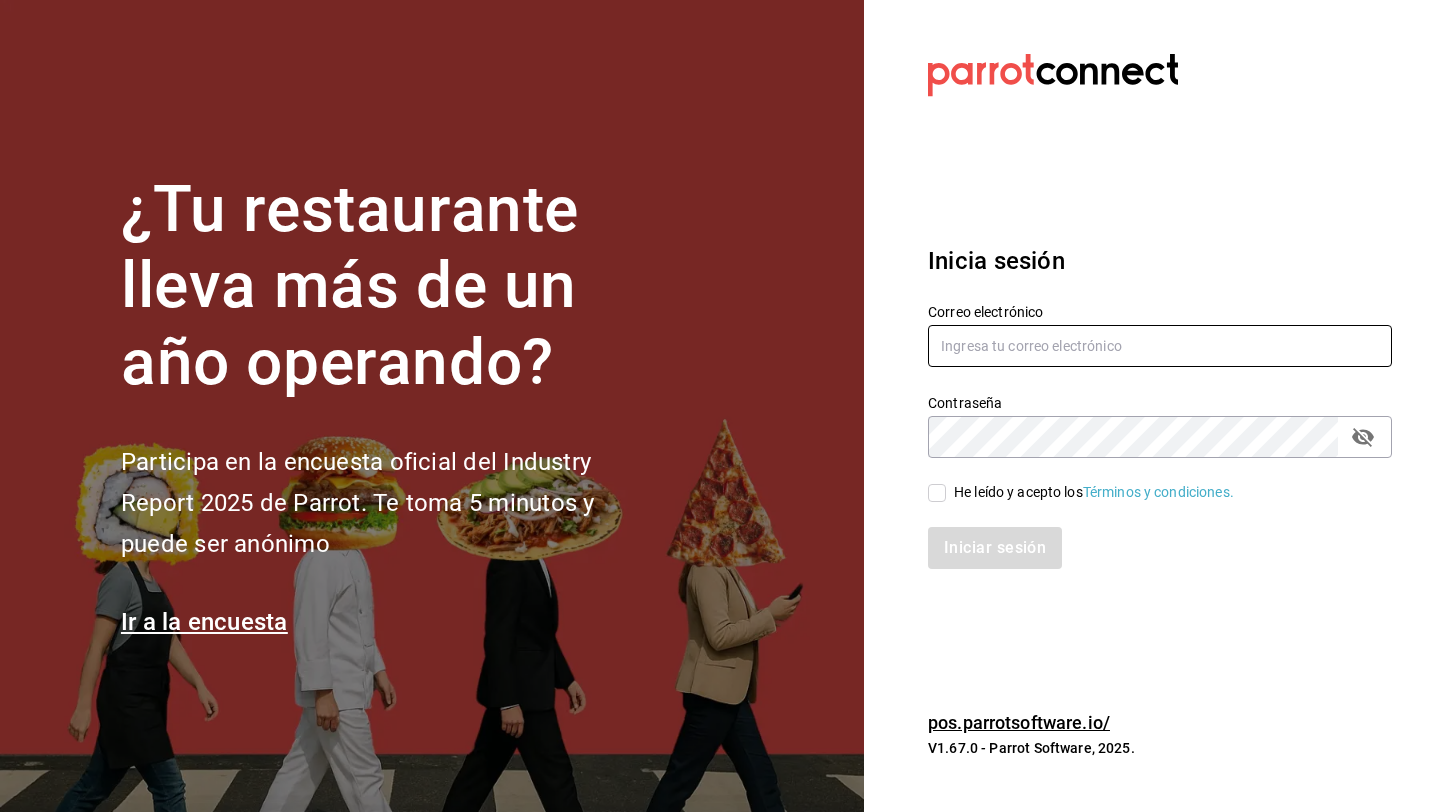 type on "[EMAIL]" 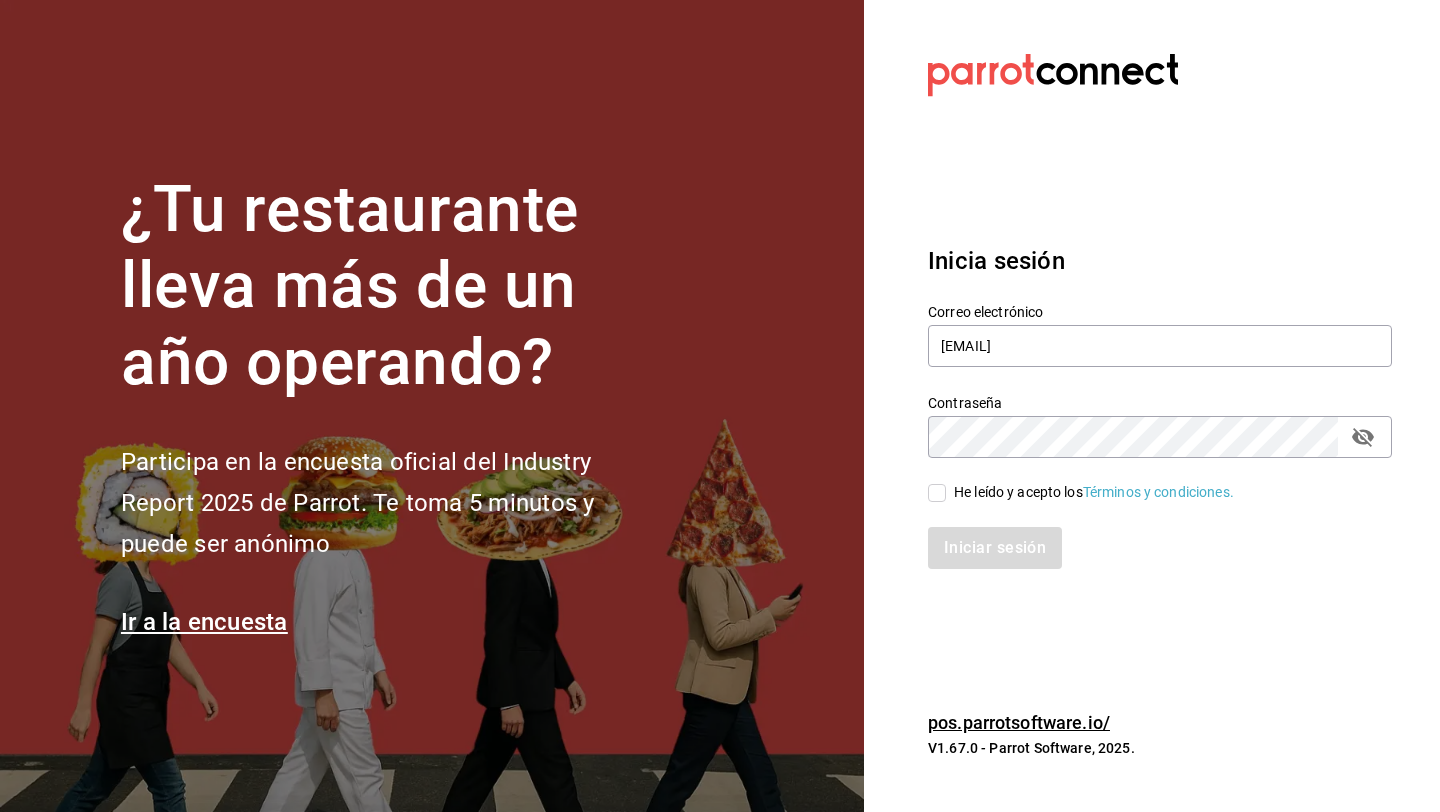 click on "He leído y acepto los  Términos y condiciones." at bounding box center [1090, 492] 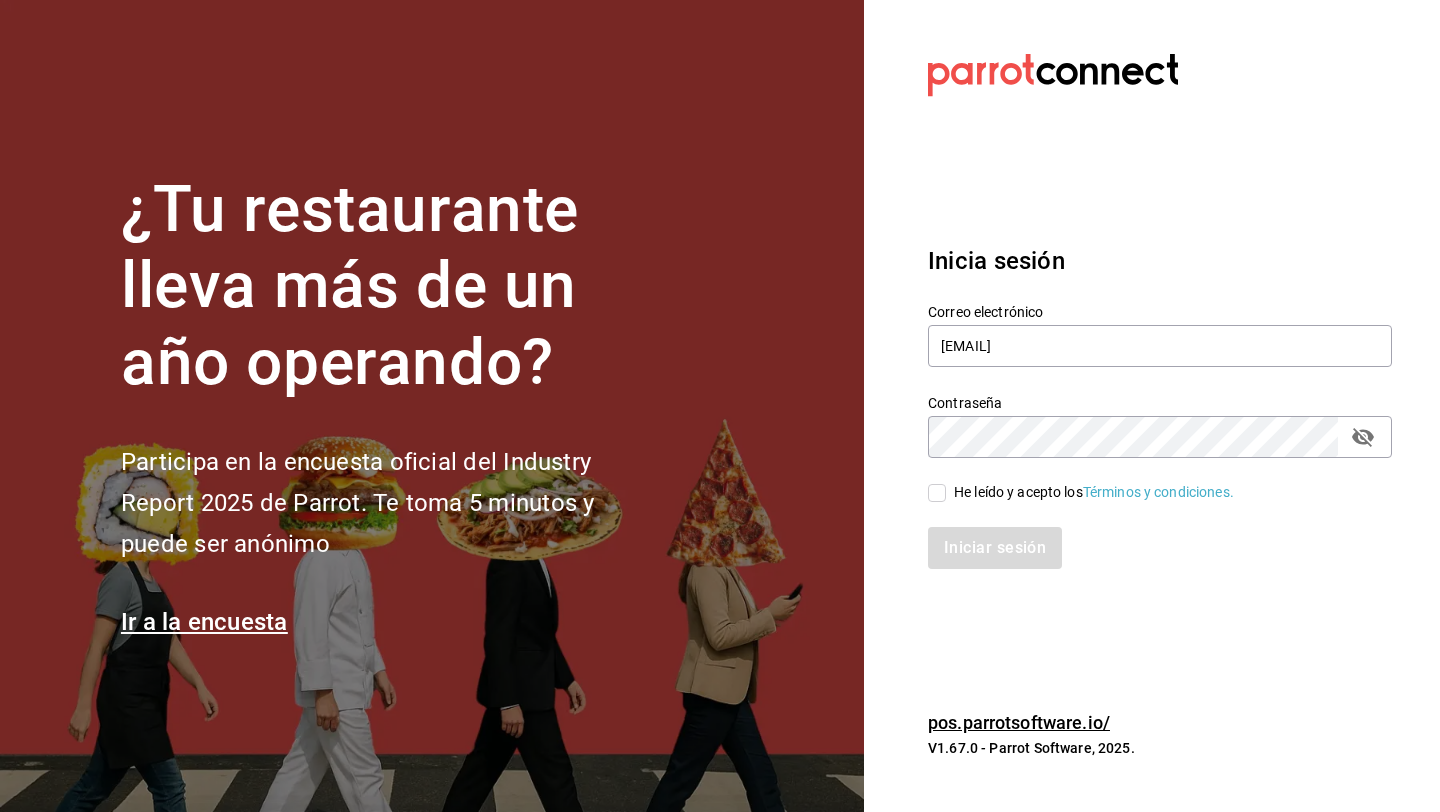 checkbox on "true" 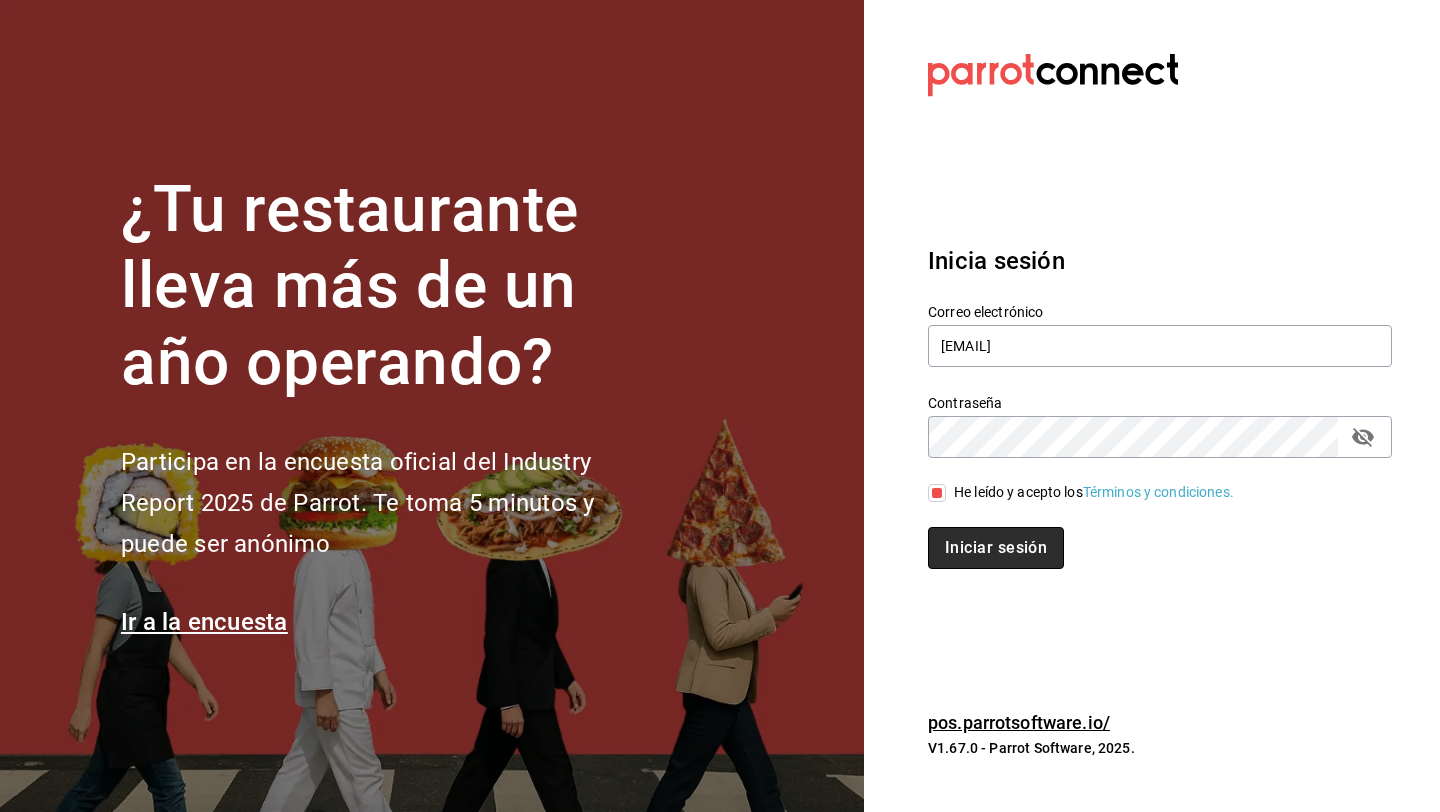 click on "Iniciar sesión" at bounding box center (996, 548) 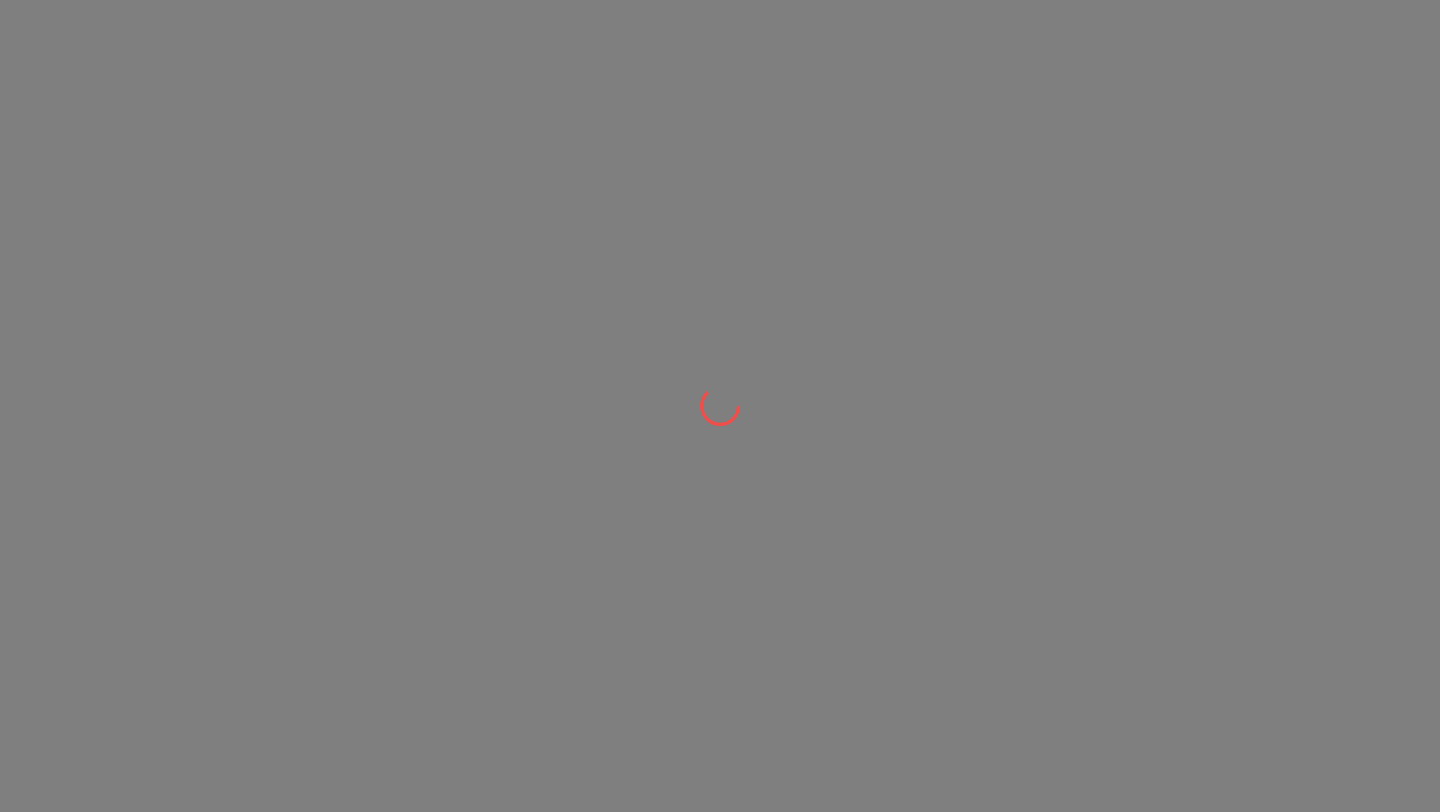 scroll, scrollTop: 0, scrollLeft: 0, axis: both 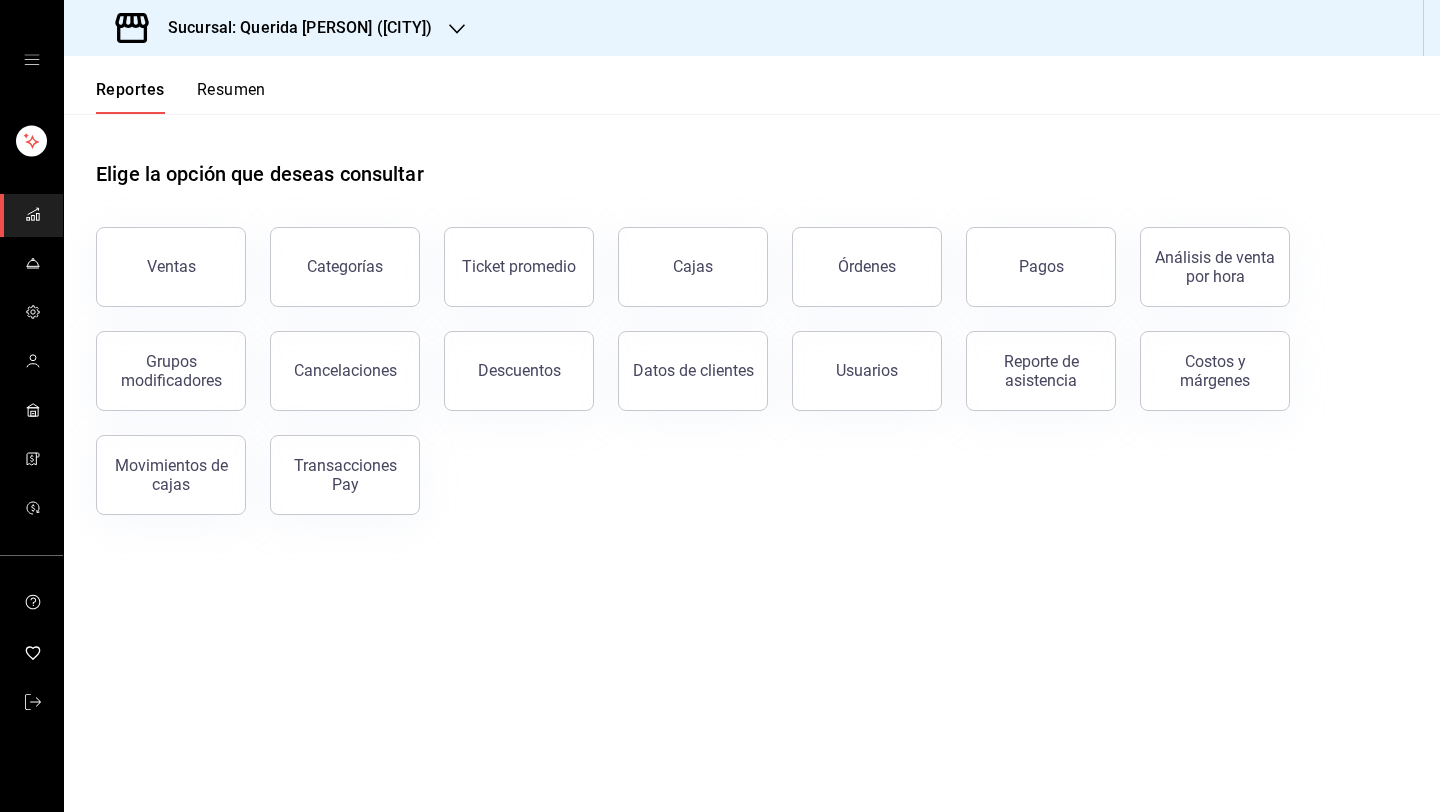 click on "Sucursal: Querida [PERSON] ([CITY])" at bounding box center (276, 28) 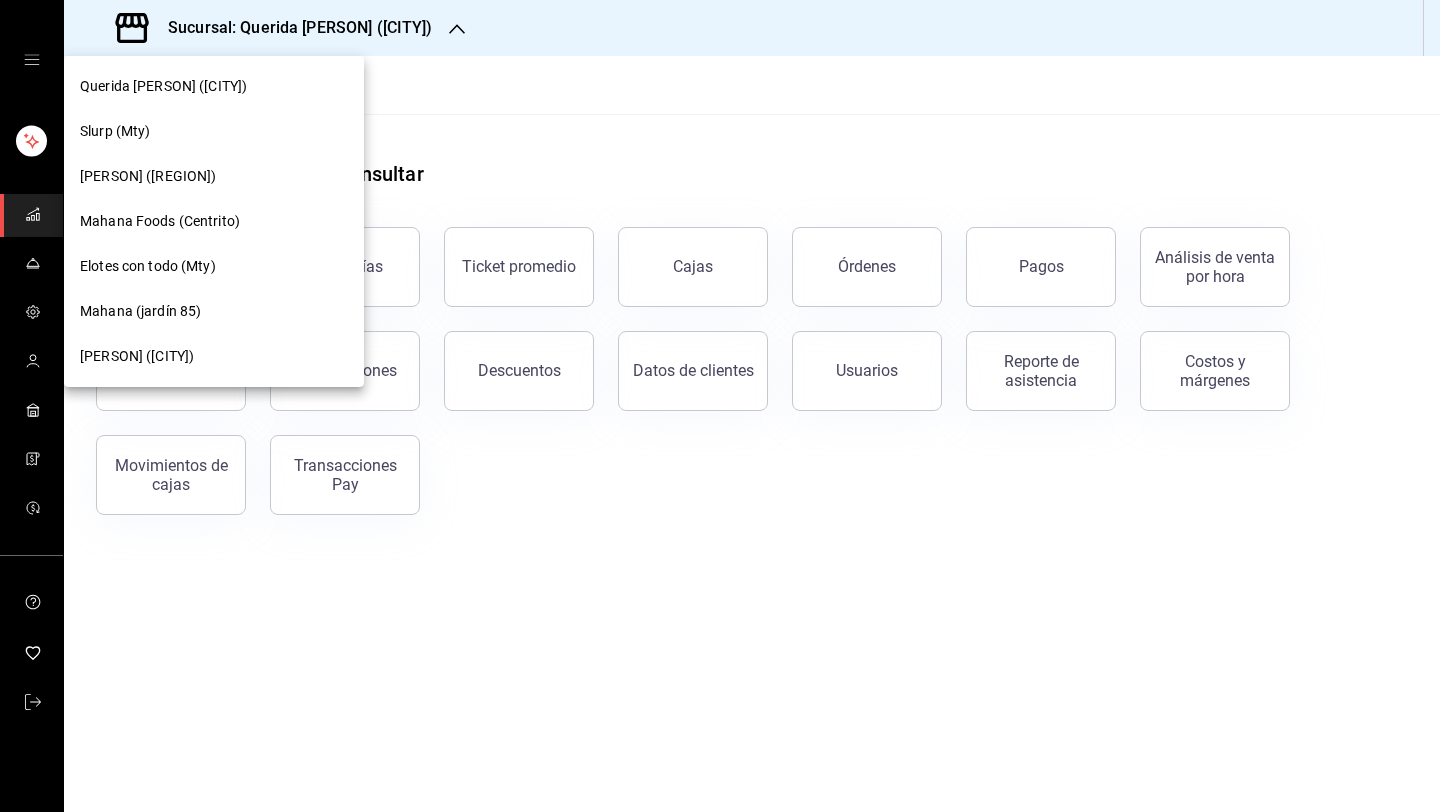 click on "Mahana Foods (Centrito)" at bounding box center [160, 221] 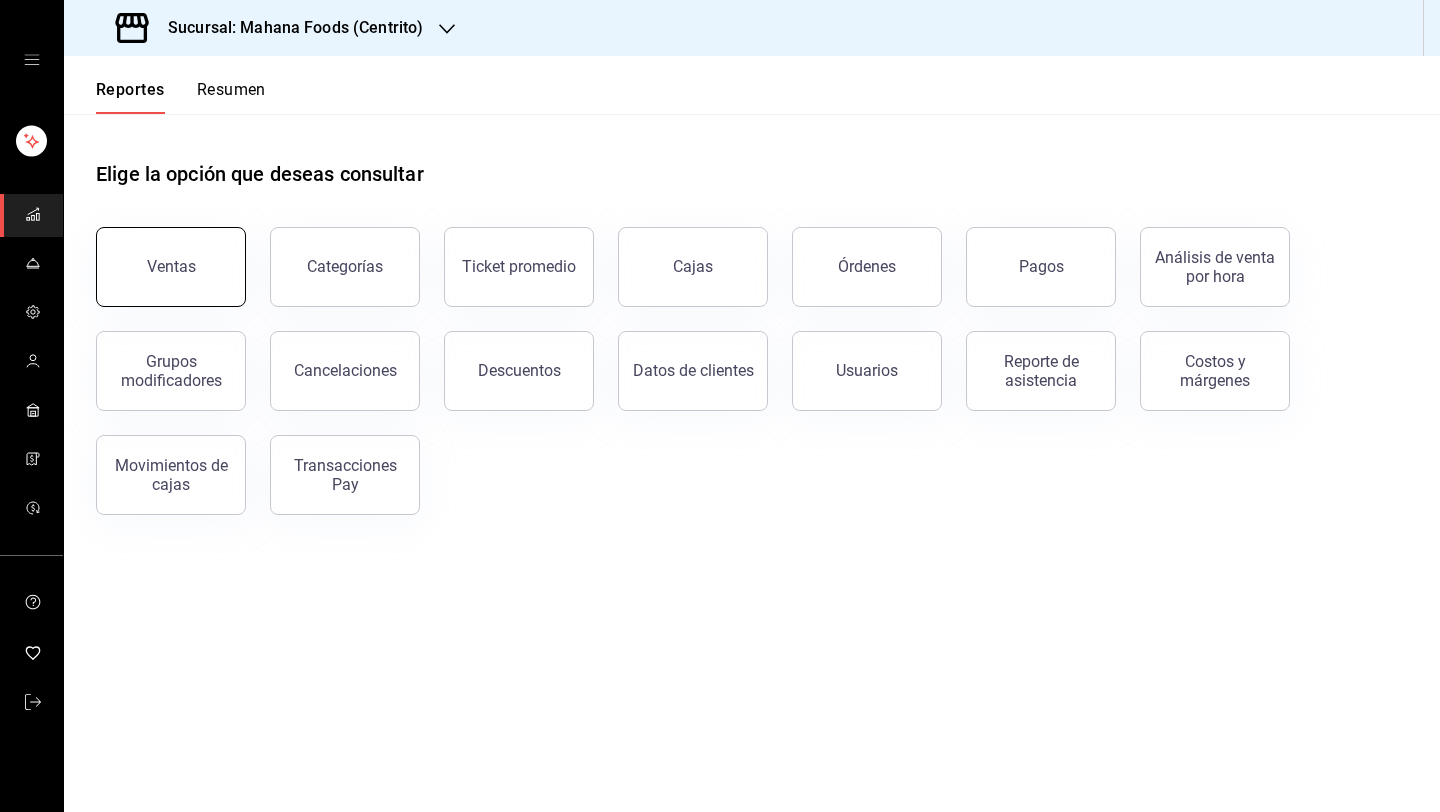 click on "Ventas" at bounding box center (171, 267) 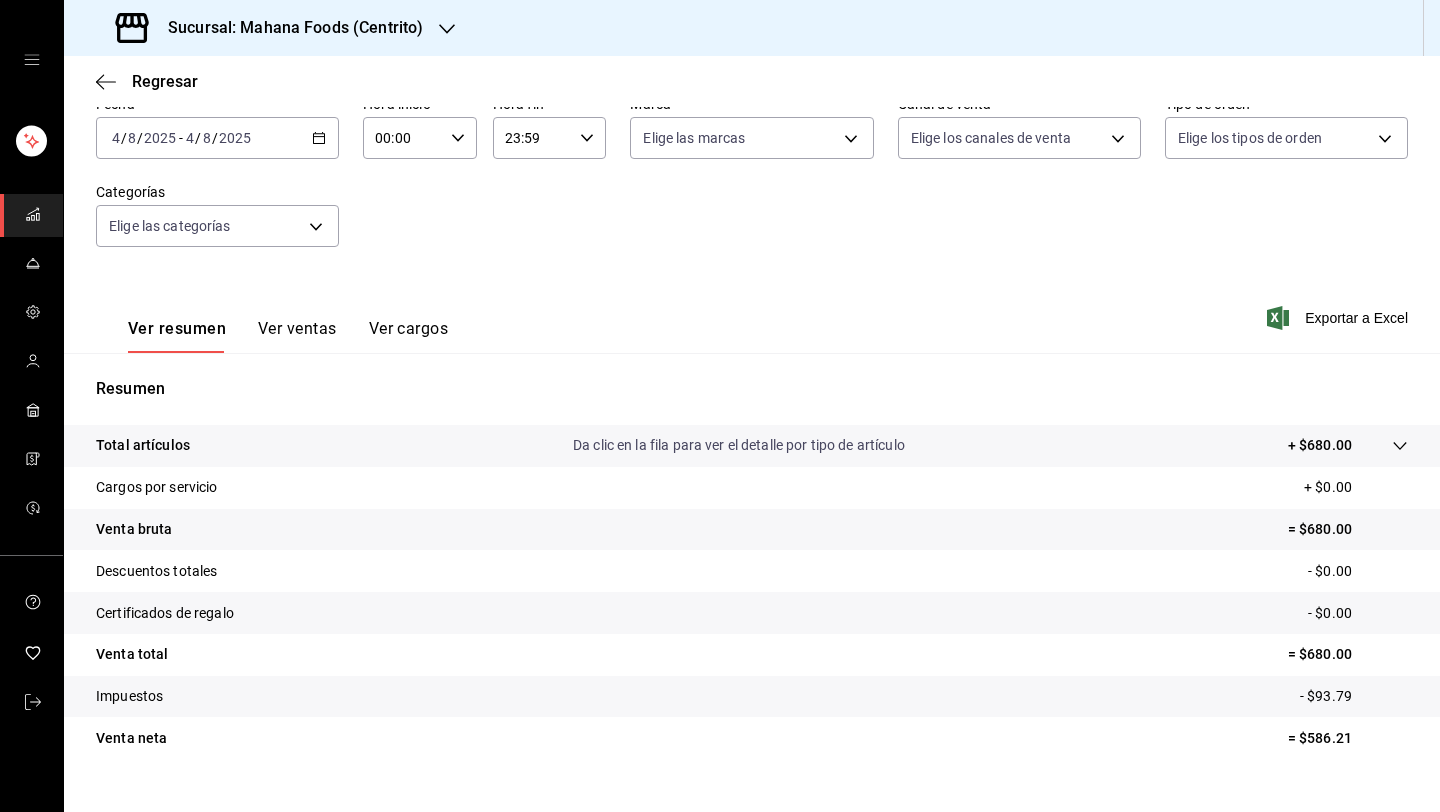 scroll, scrollTop: 0, scrollLeft: 0, axis: both 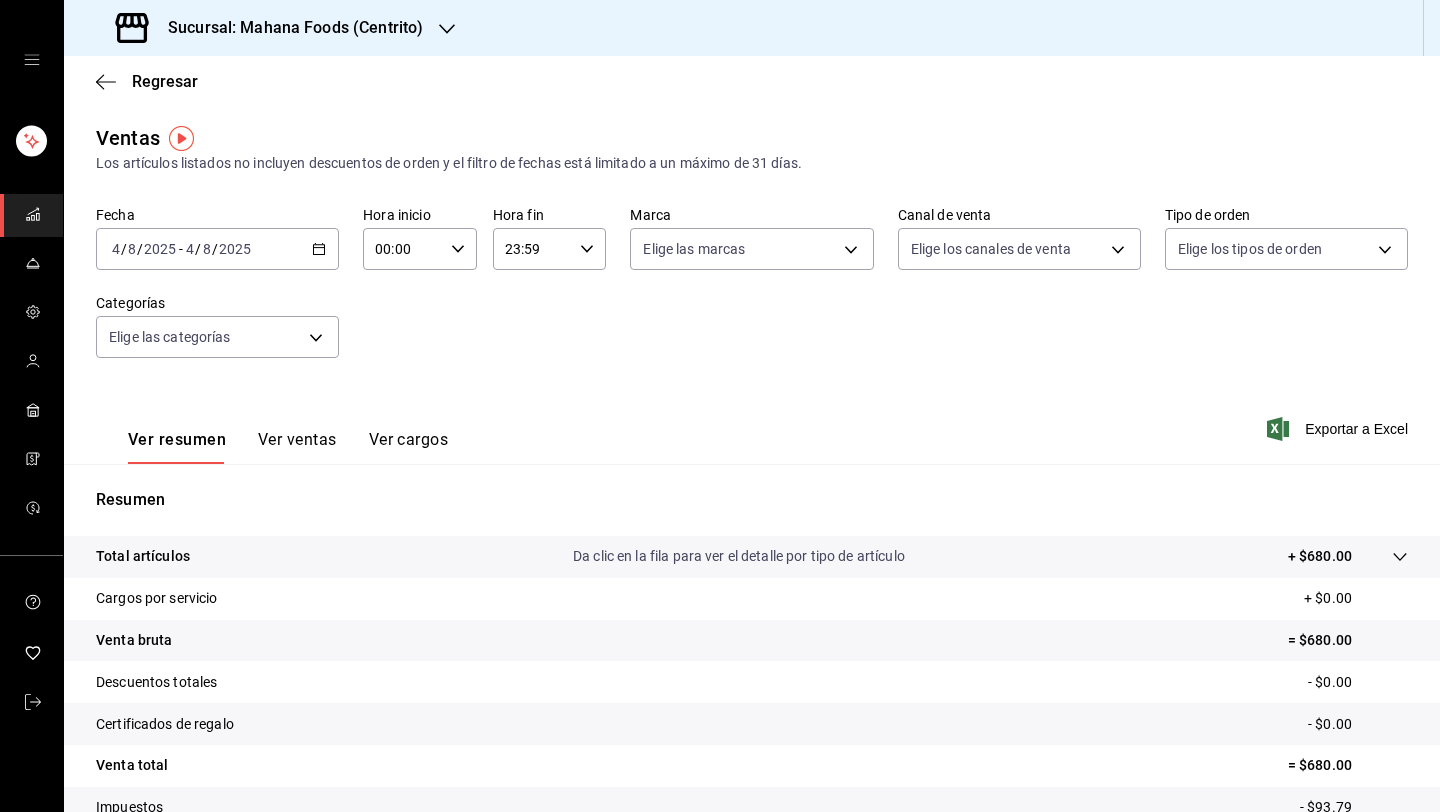 click on "Ver ventas" at bounding box center [297, 447] 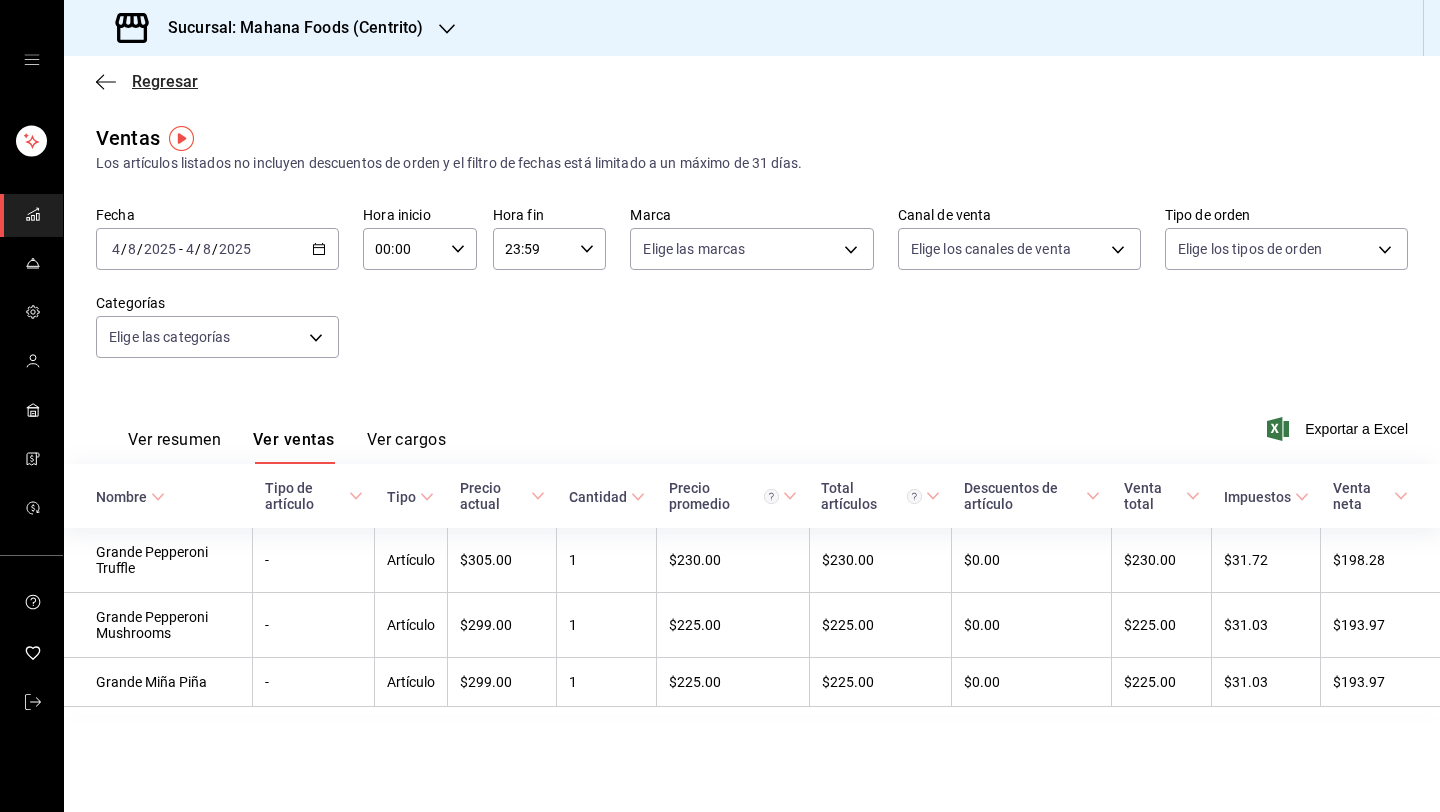 click on "Regresar" at bounding box center [165, 81] 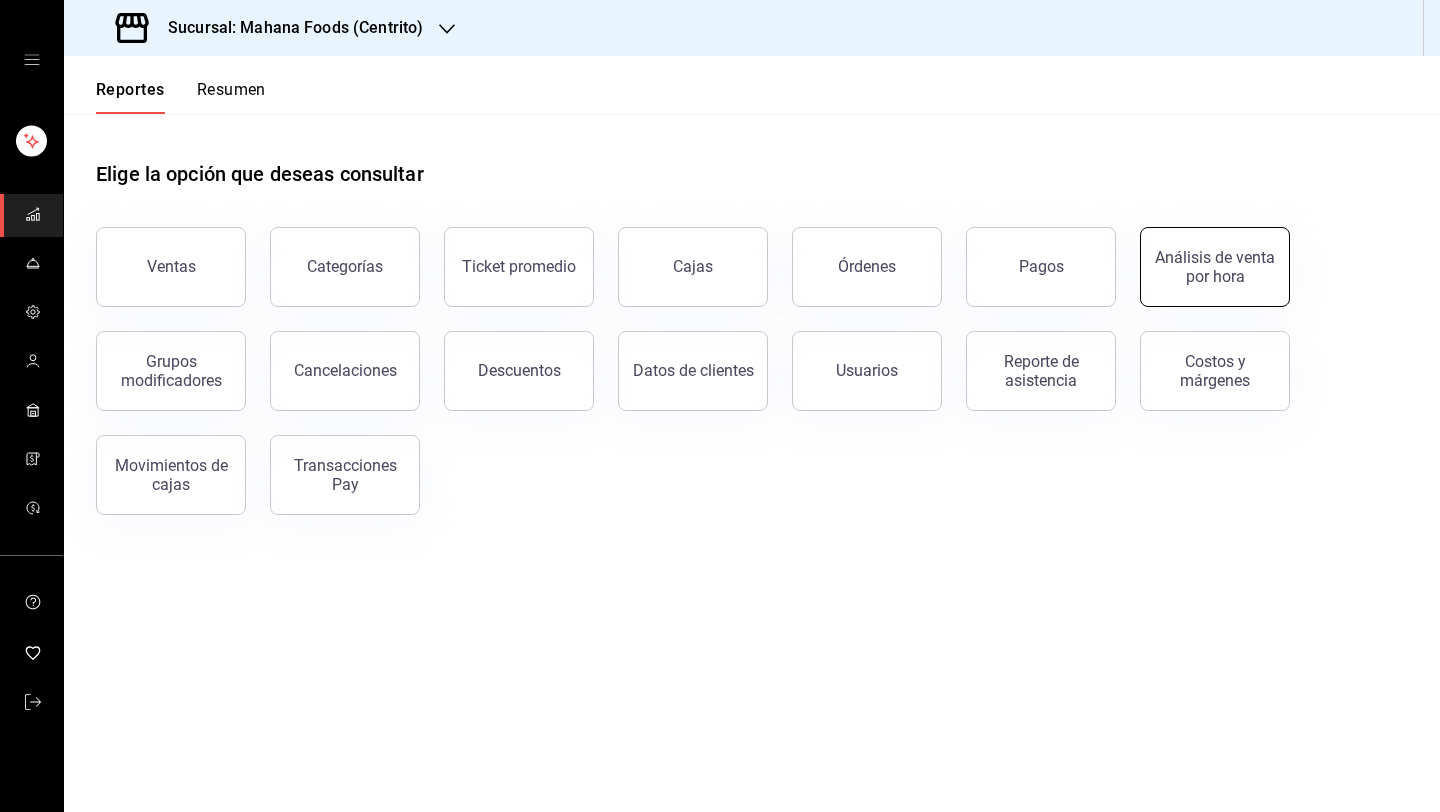 click on "Análisis de venta por hora" at bounding box center [1215, 267] 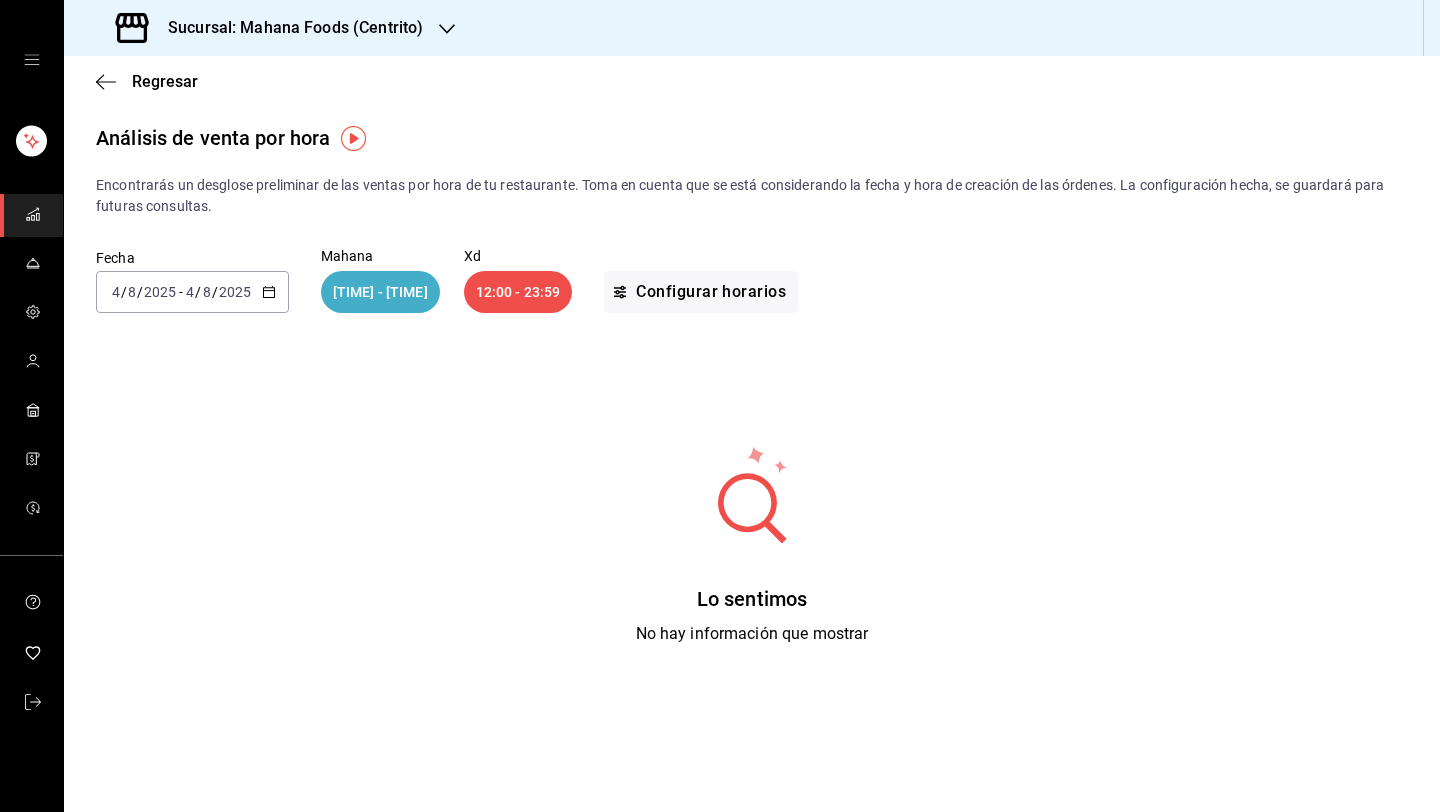 click 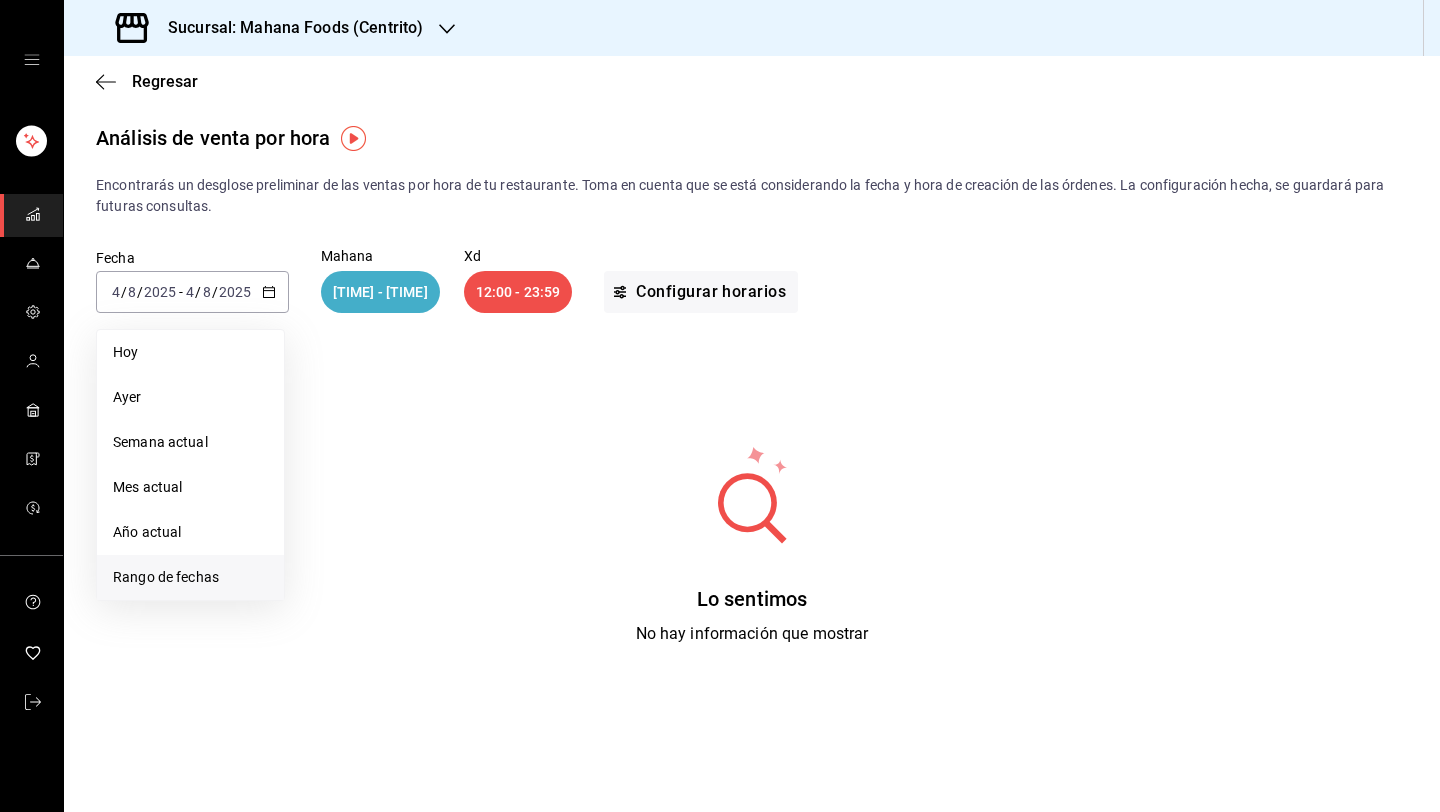 click on "Rango de fechas" at bounding box center [190, 577] 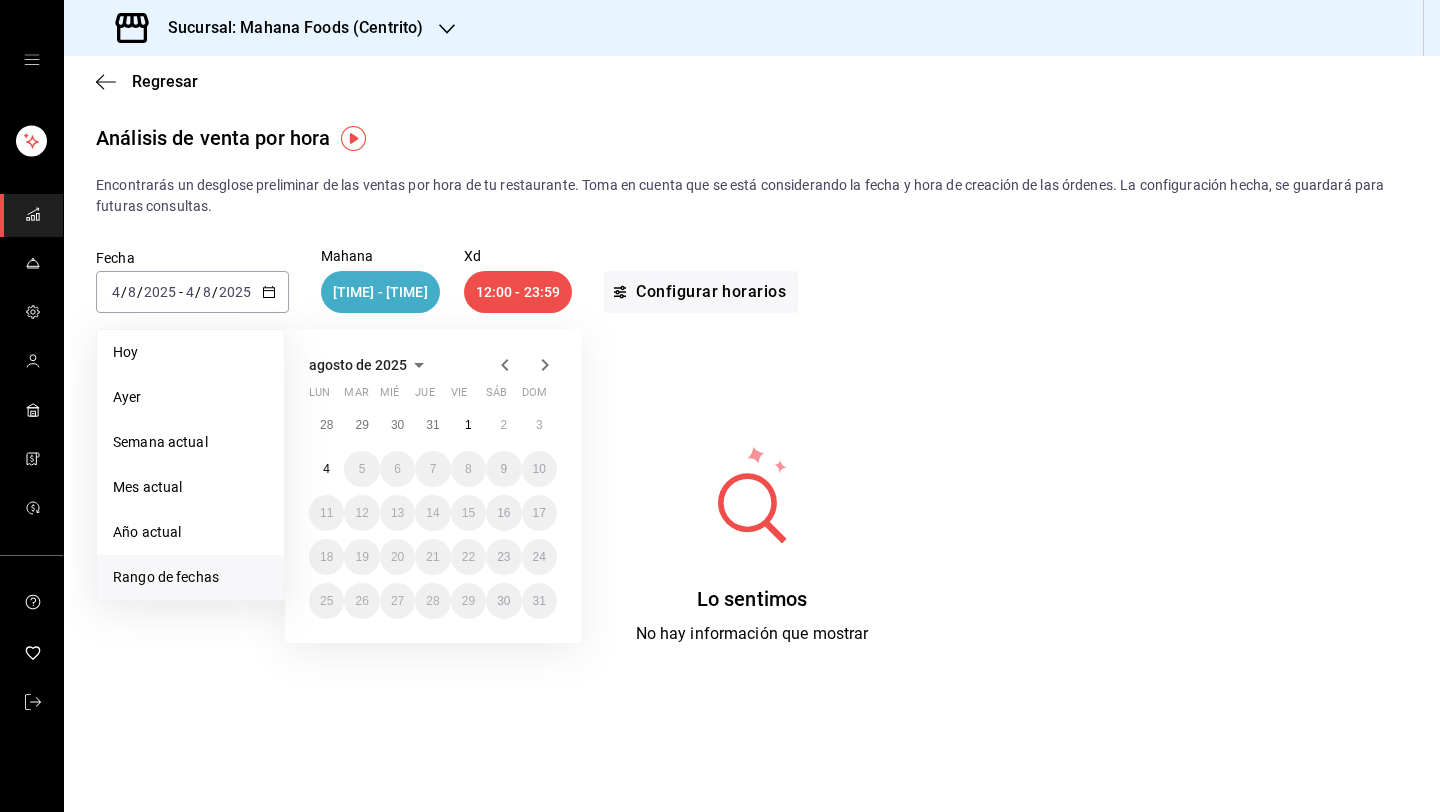 click 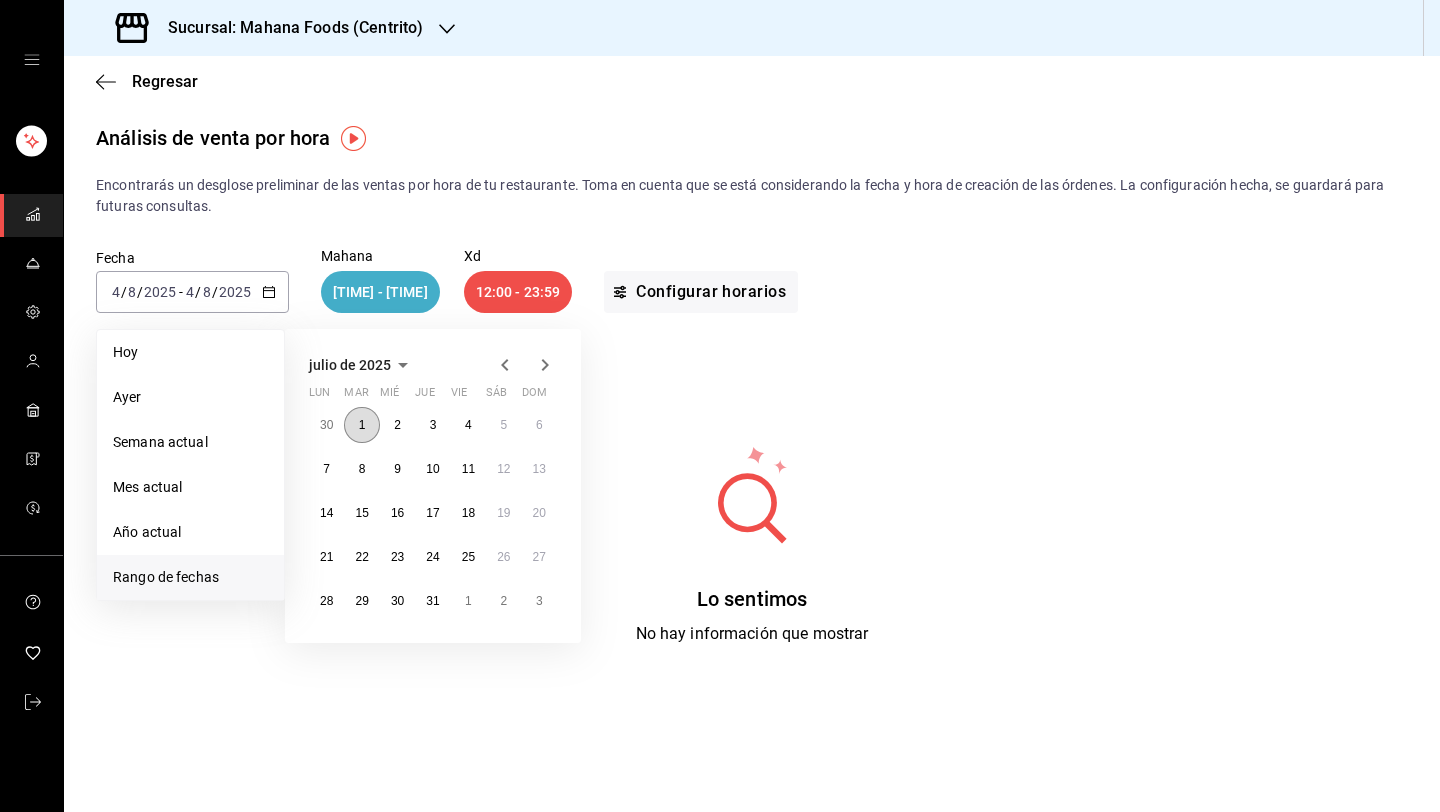 click on "1" at bounding box center [362, 425] 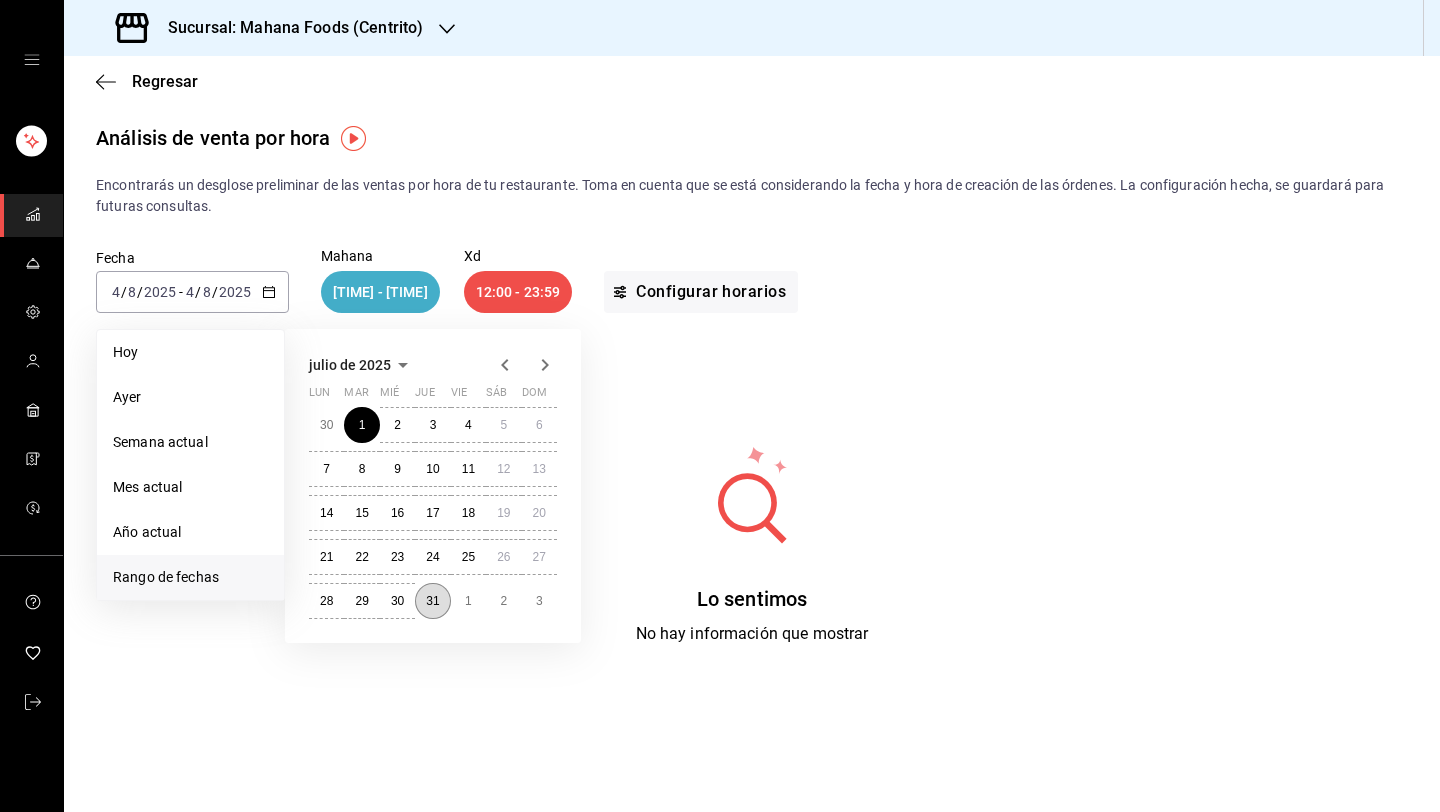 click on "31" at bounding box center [432, 601] 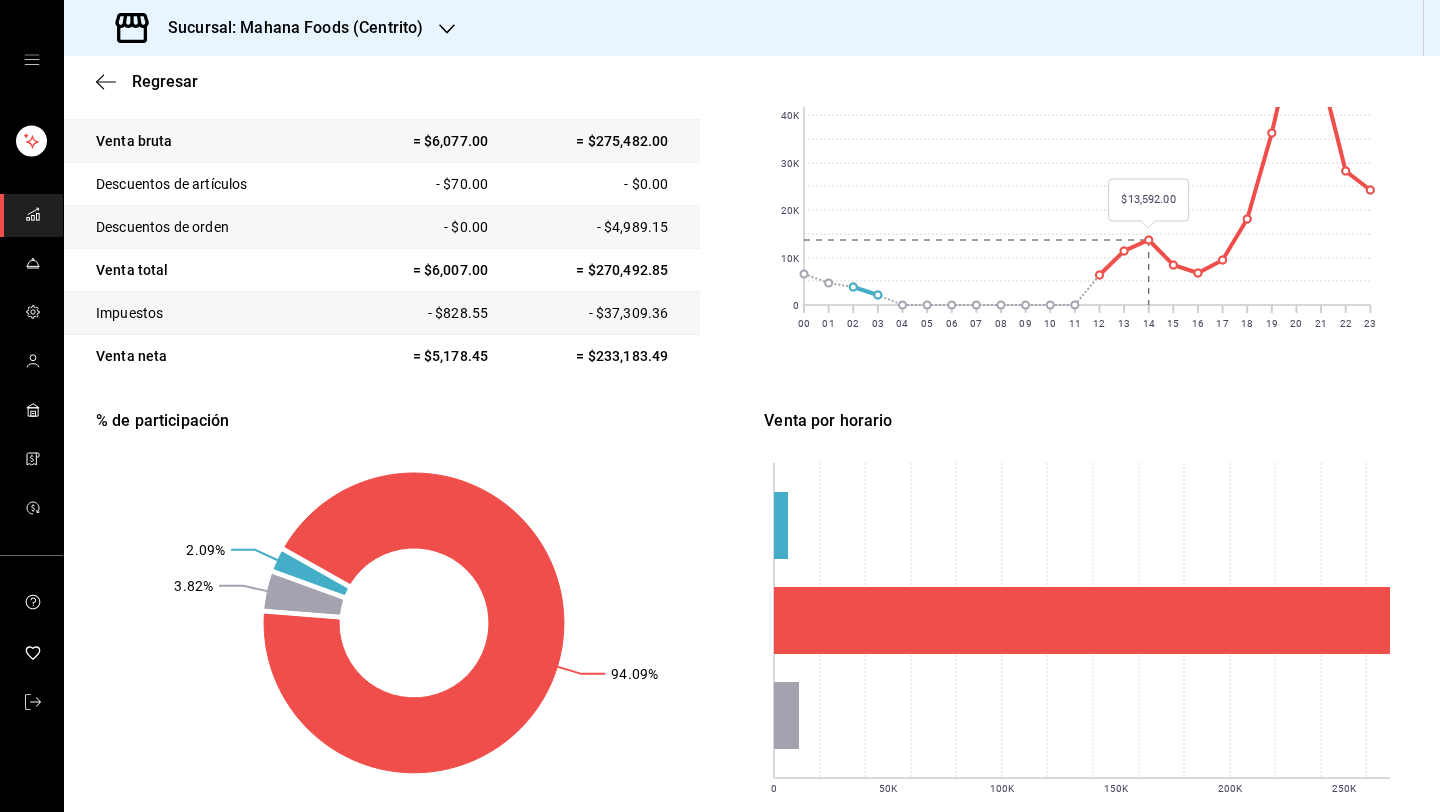 scroll, scrollTop: 447, scrollLeft: 0, axis: vertical 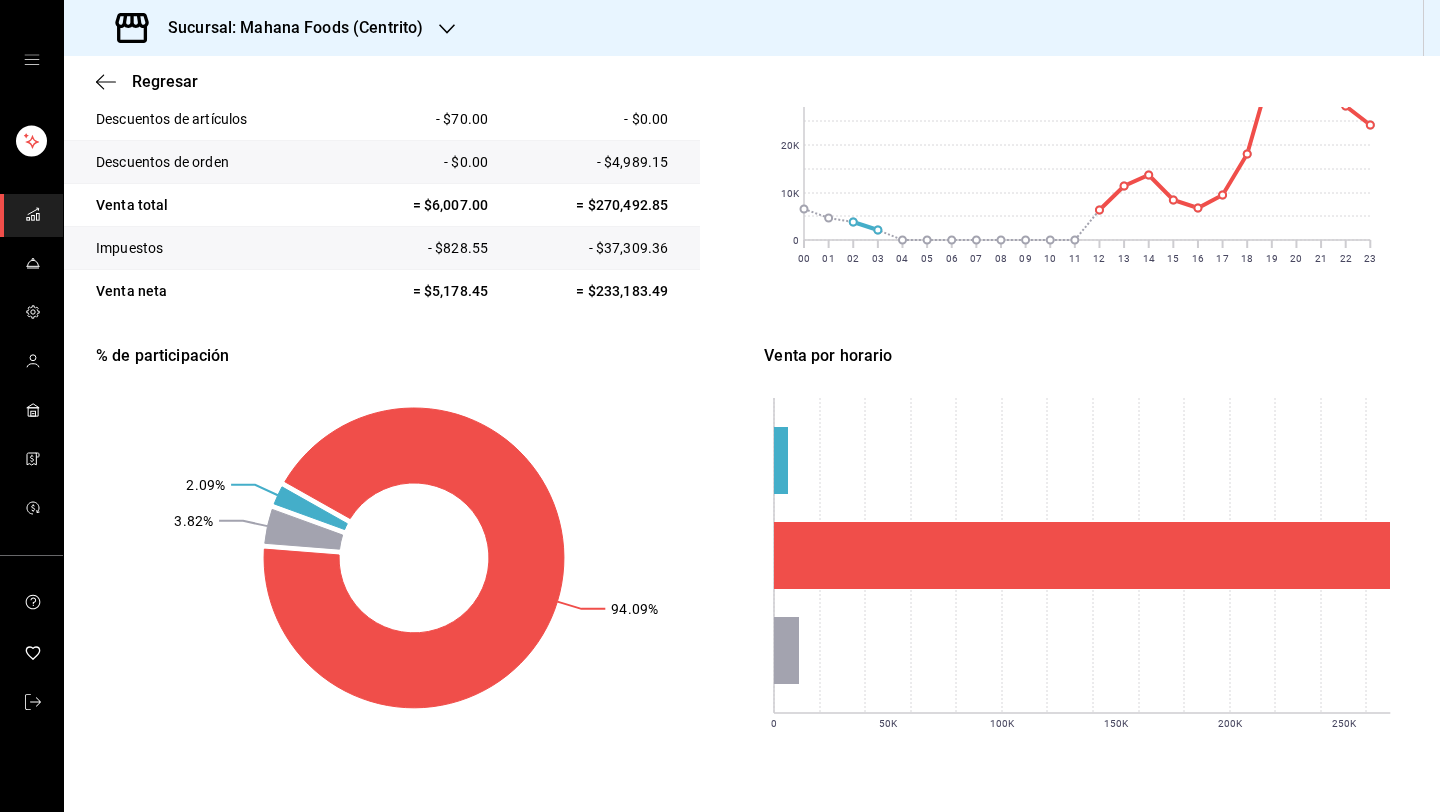 click on "Venta por horario" at bounding box center (1082, 356) 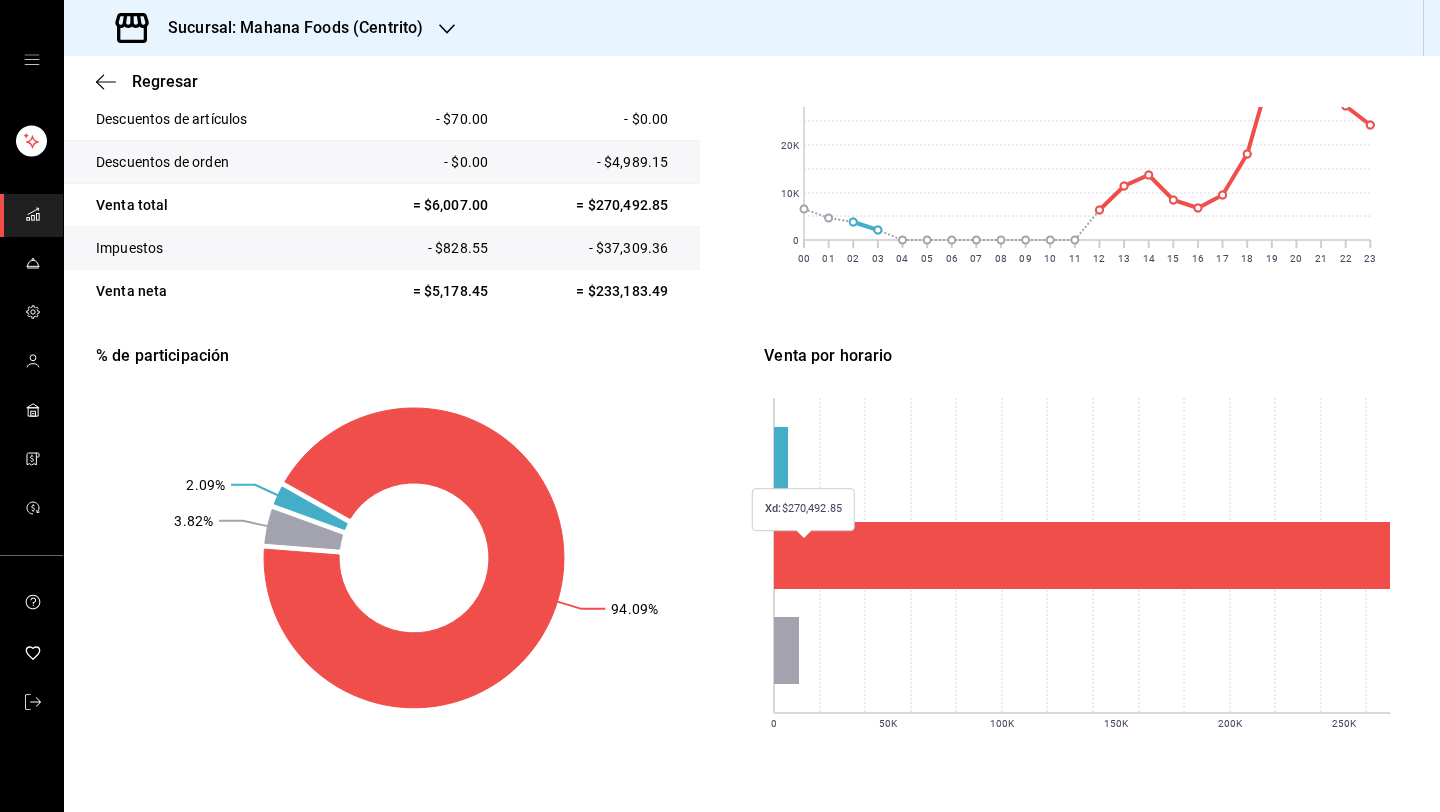 click 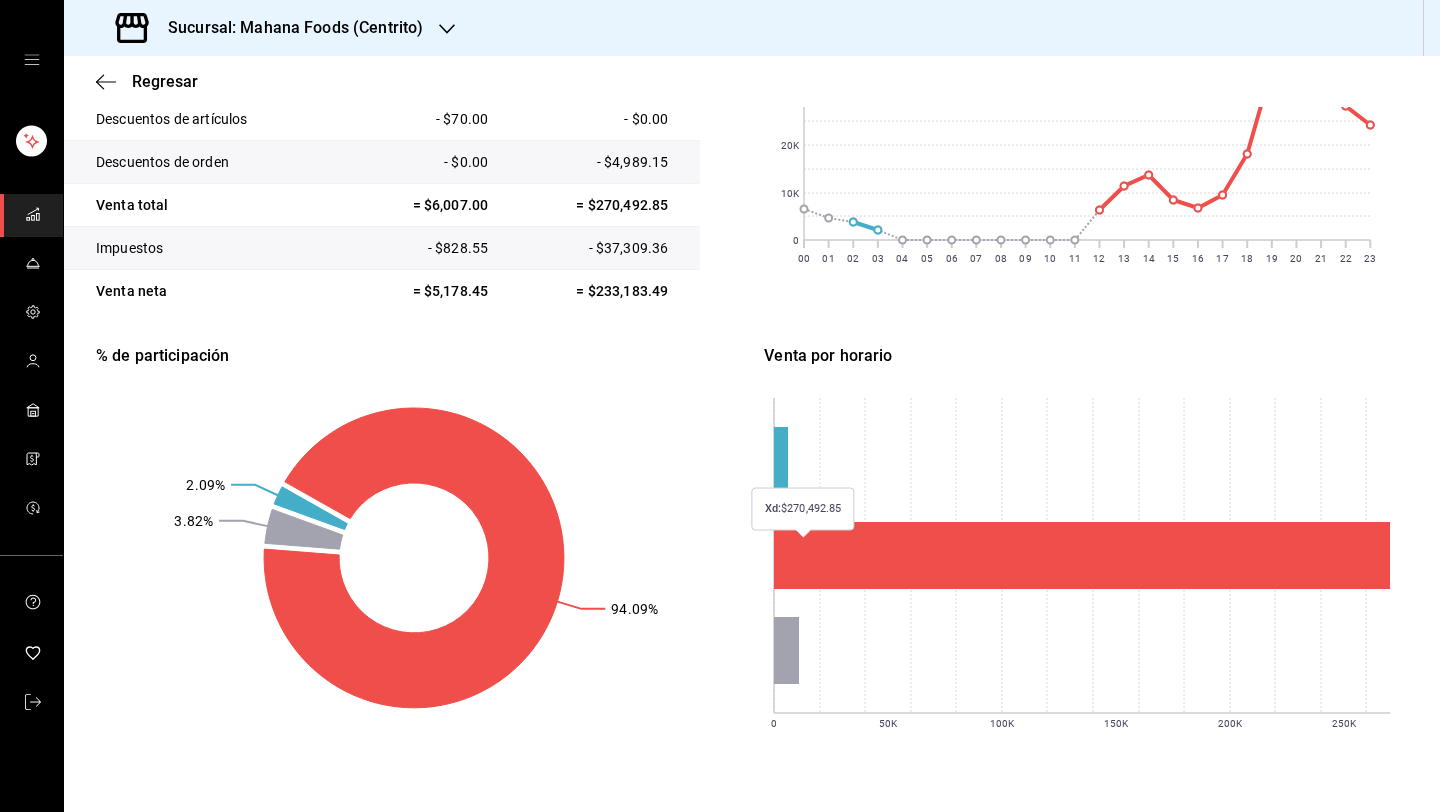 click 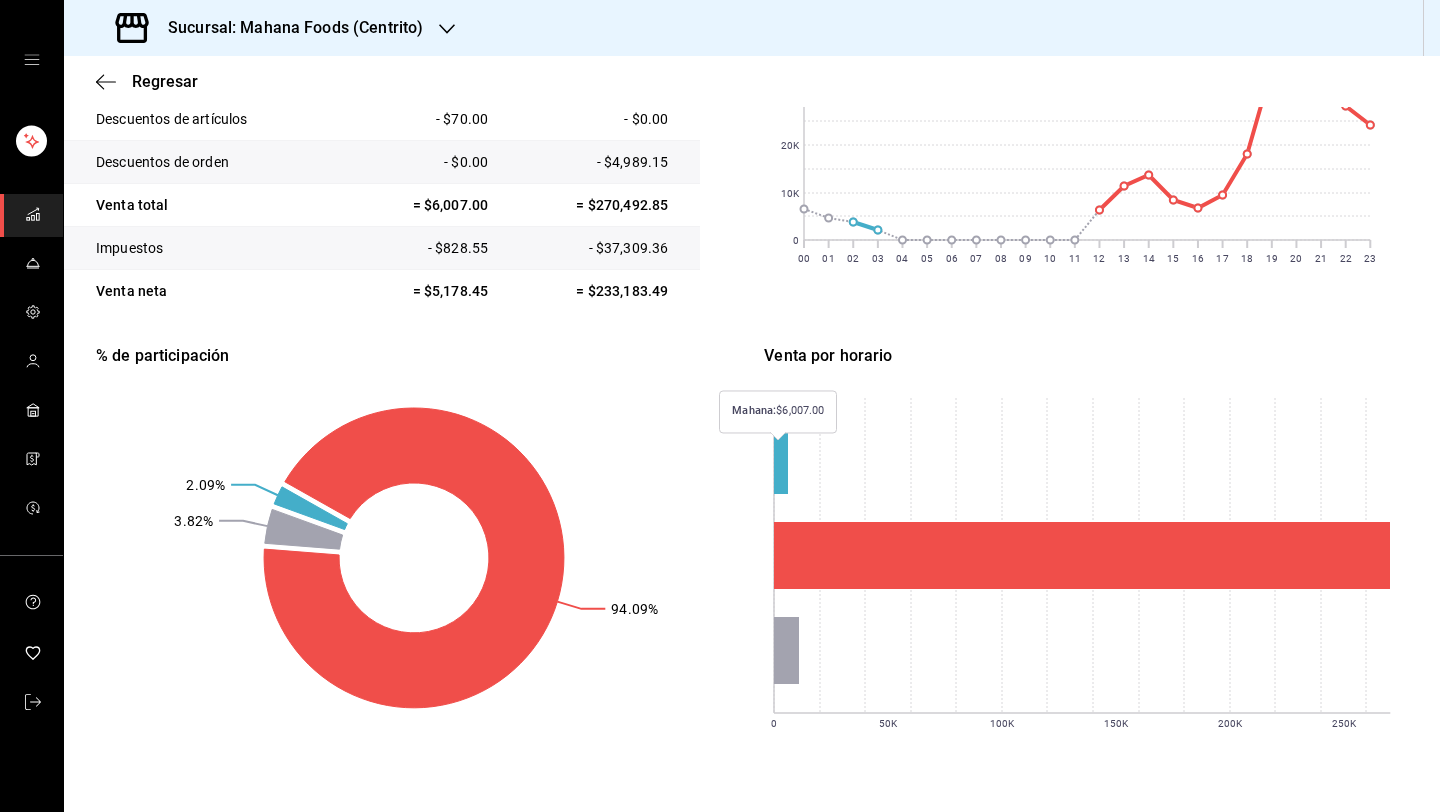 click 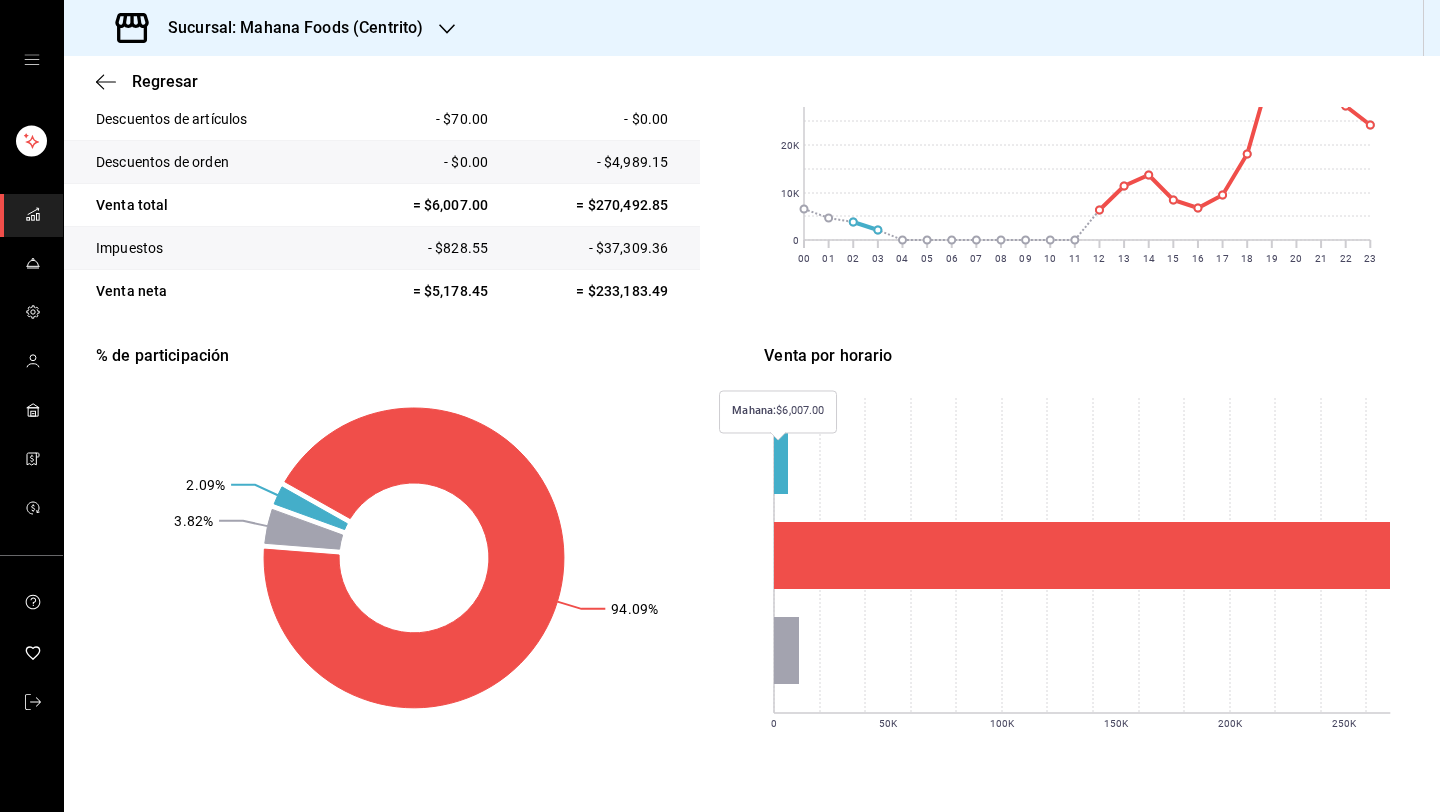 click 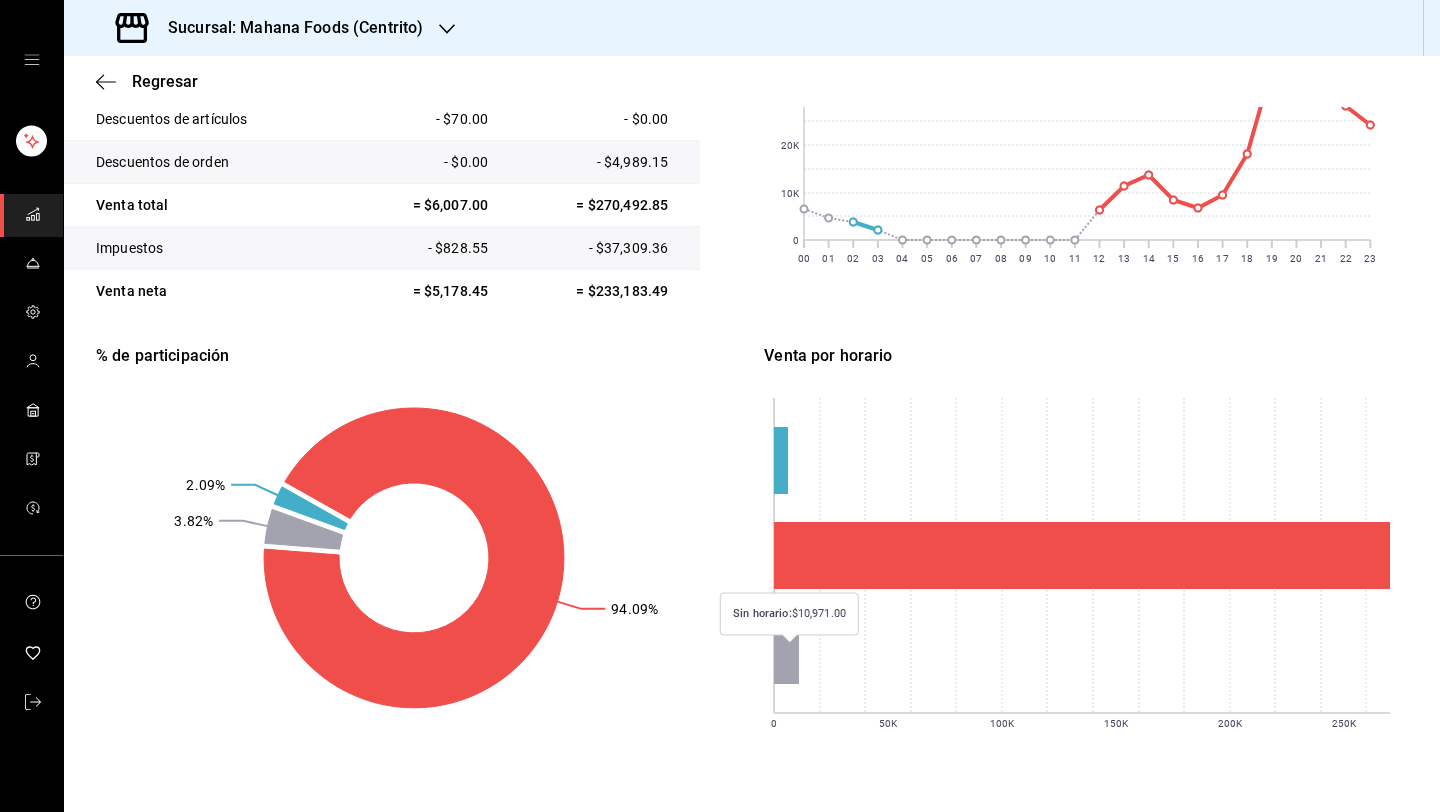 click 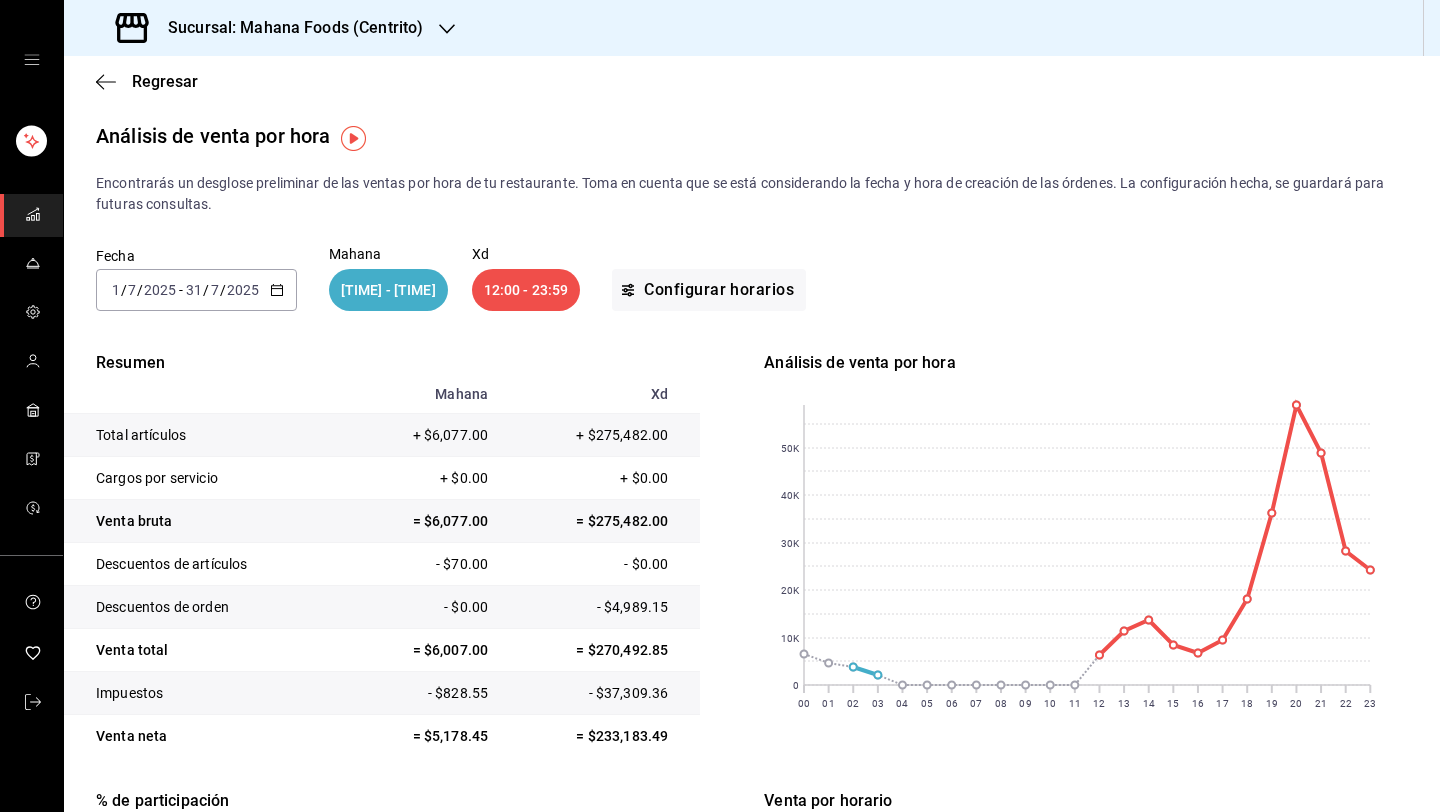 scroll, scrollTop: 0, scrollLeft: 0, axis: both 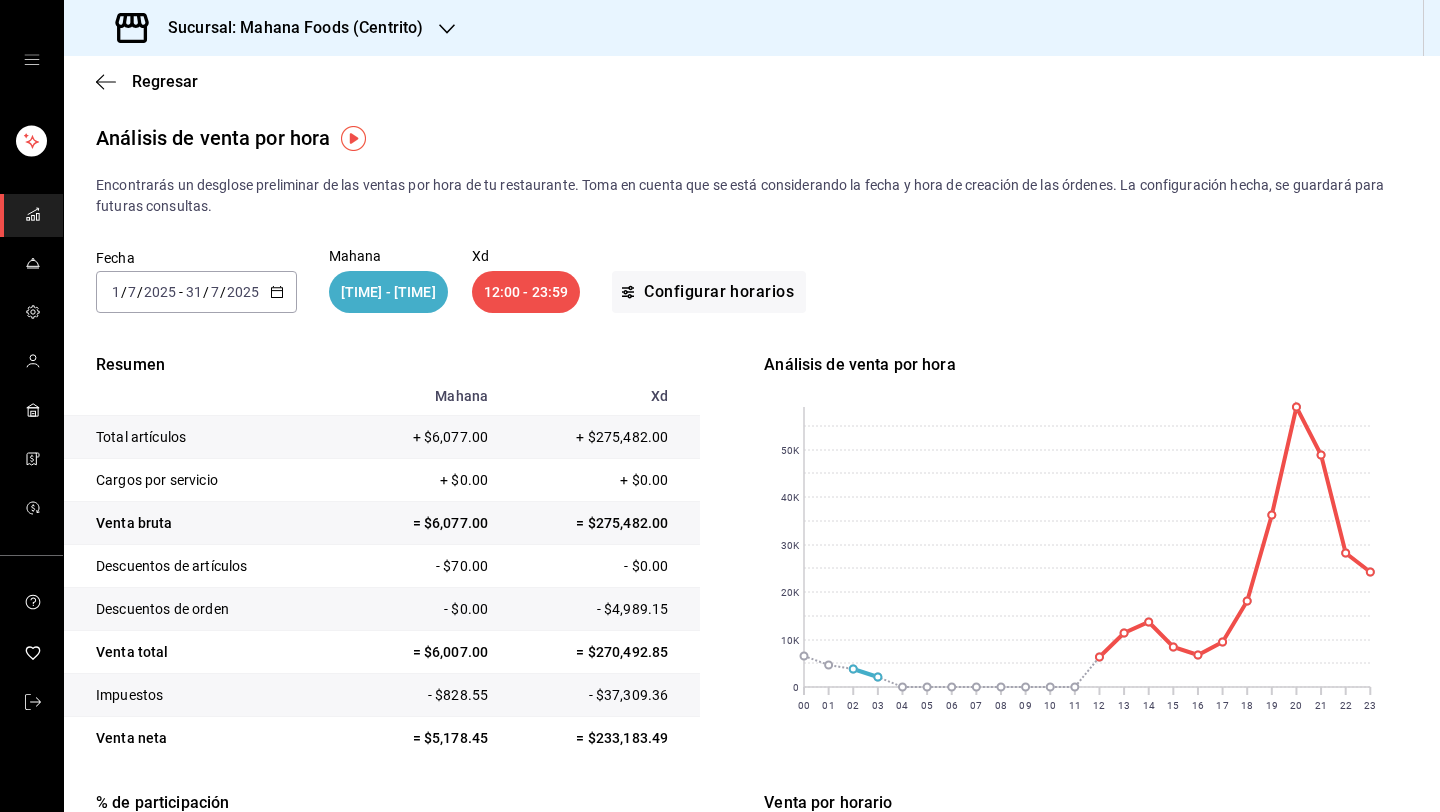 click 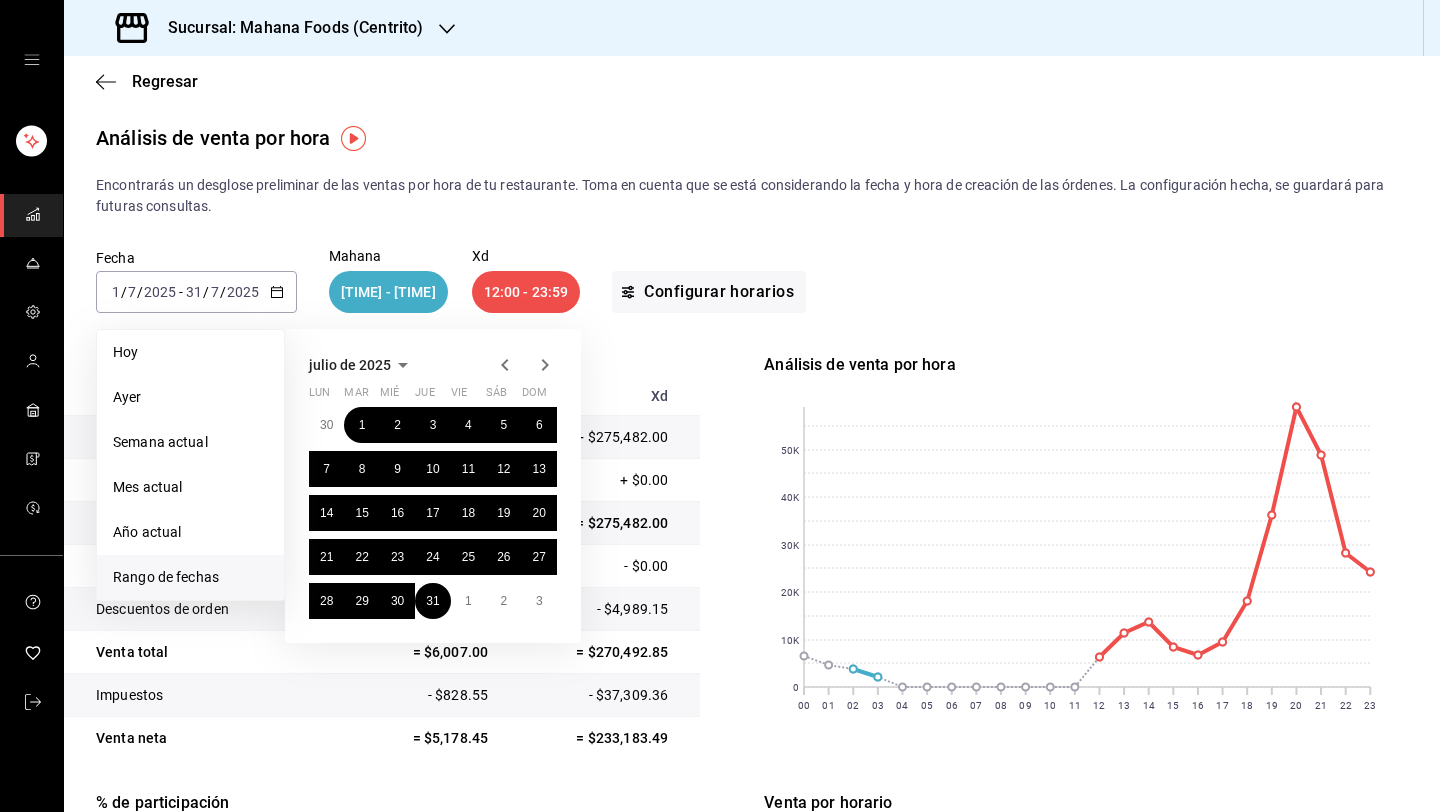 click 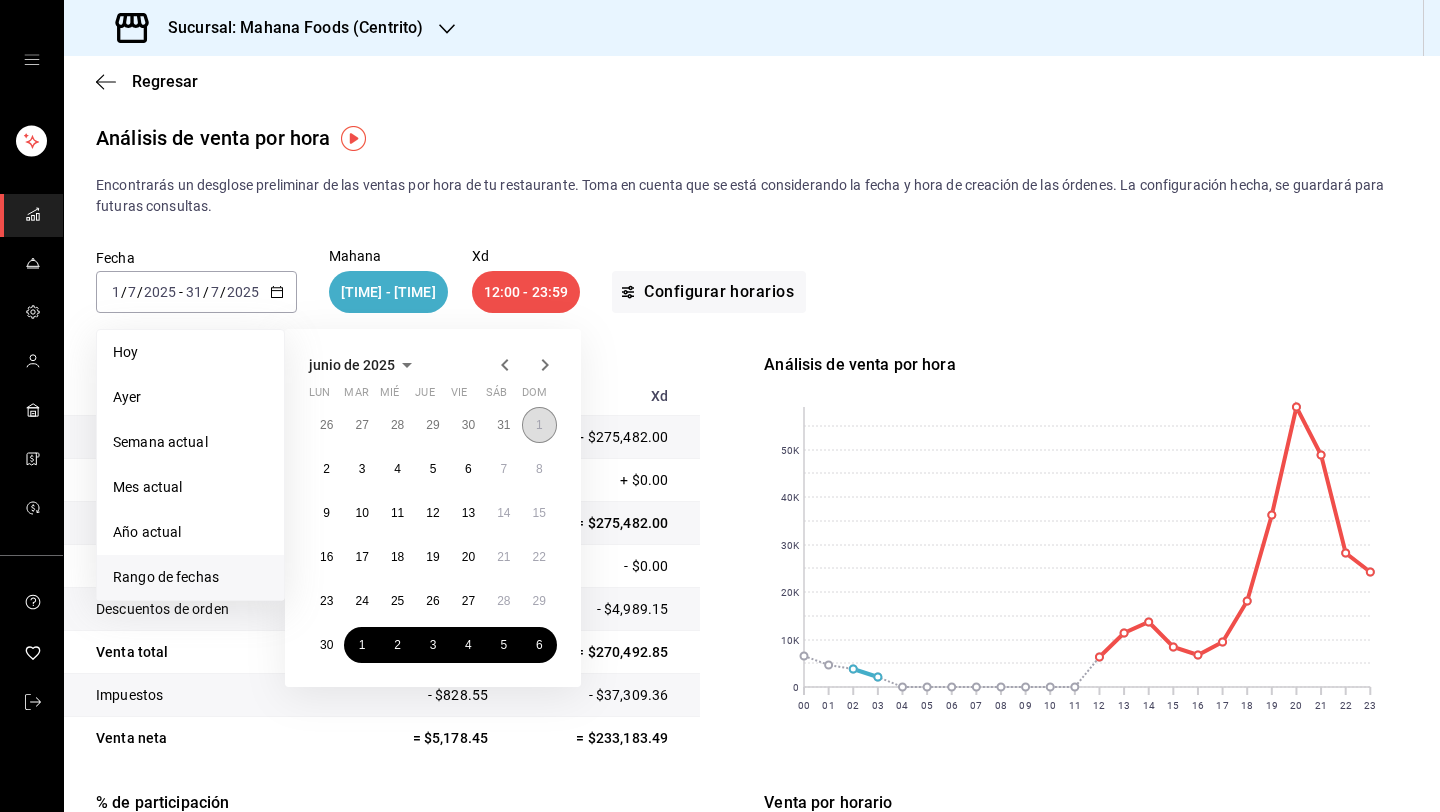 click on "1" at bounding box center (539, 425) 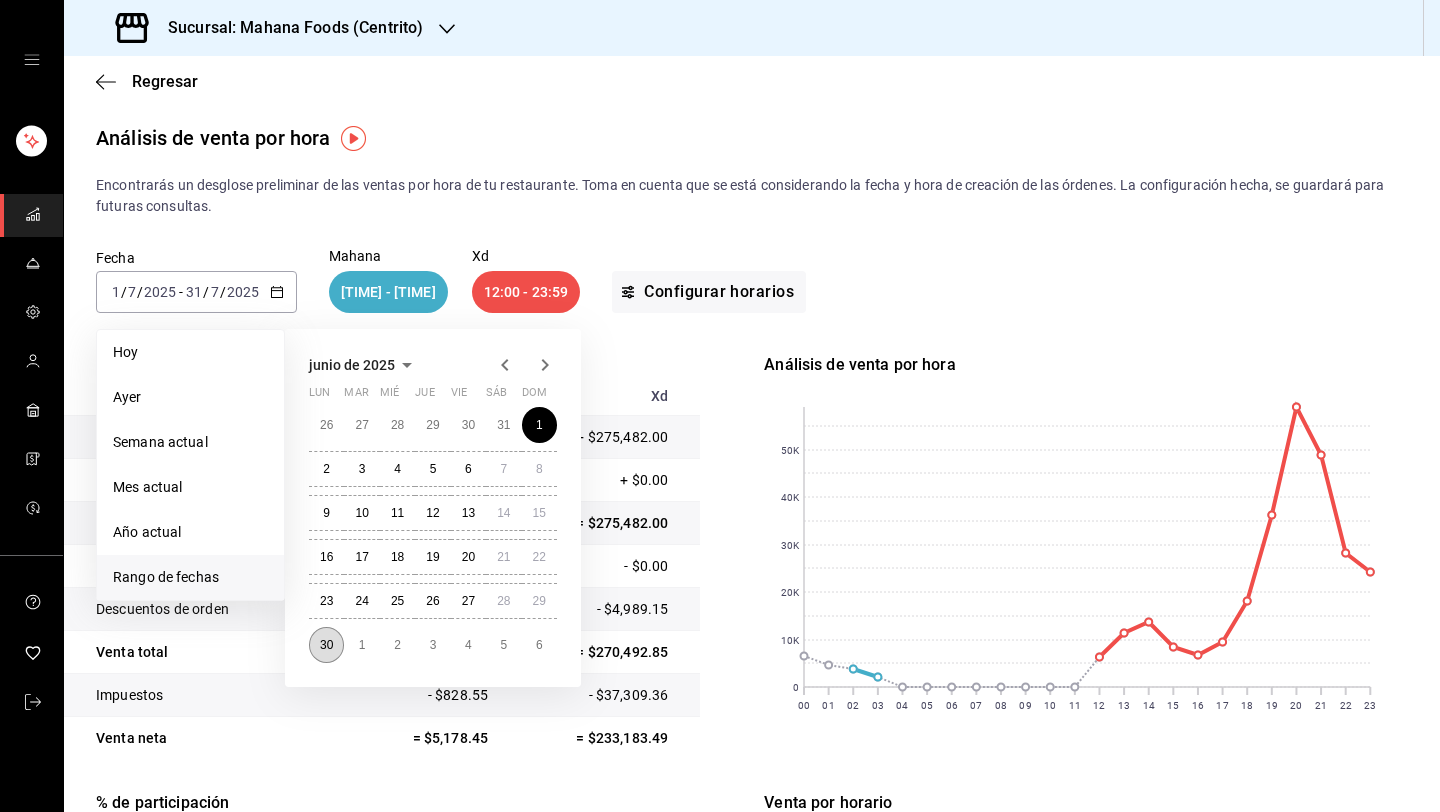 click on "30" at bounding box center [326, 645] 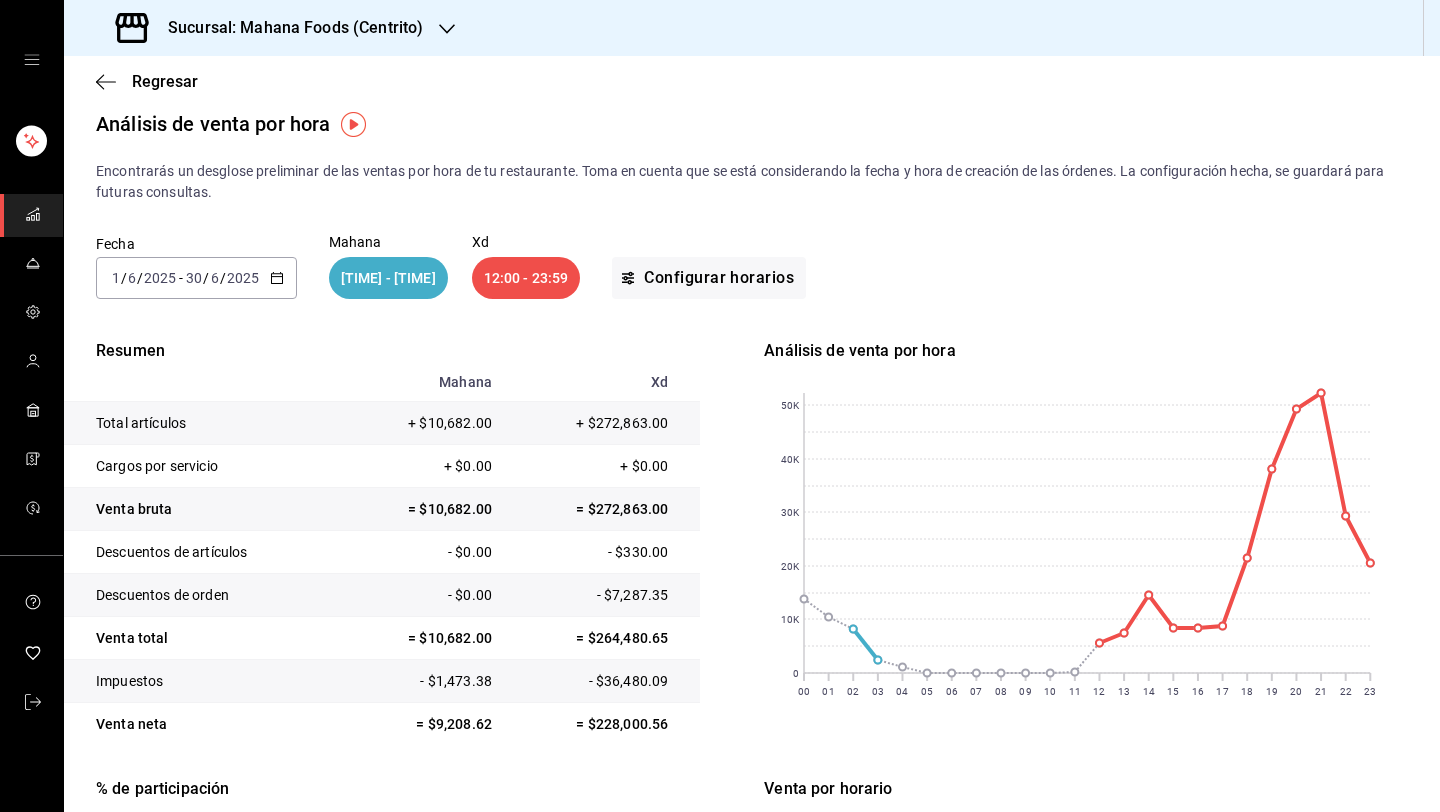 scroll, scrollTop: 0, scrollLeft: 0, axis: both 